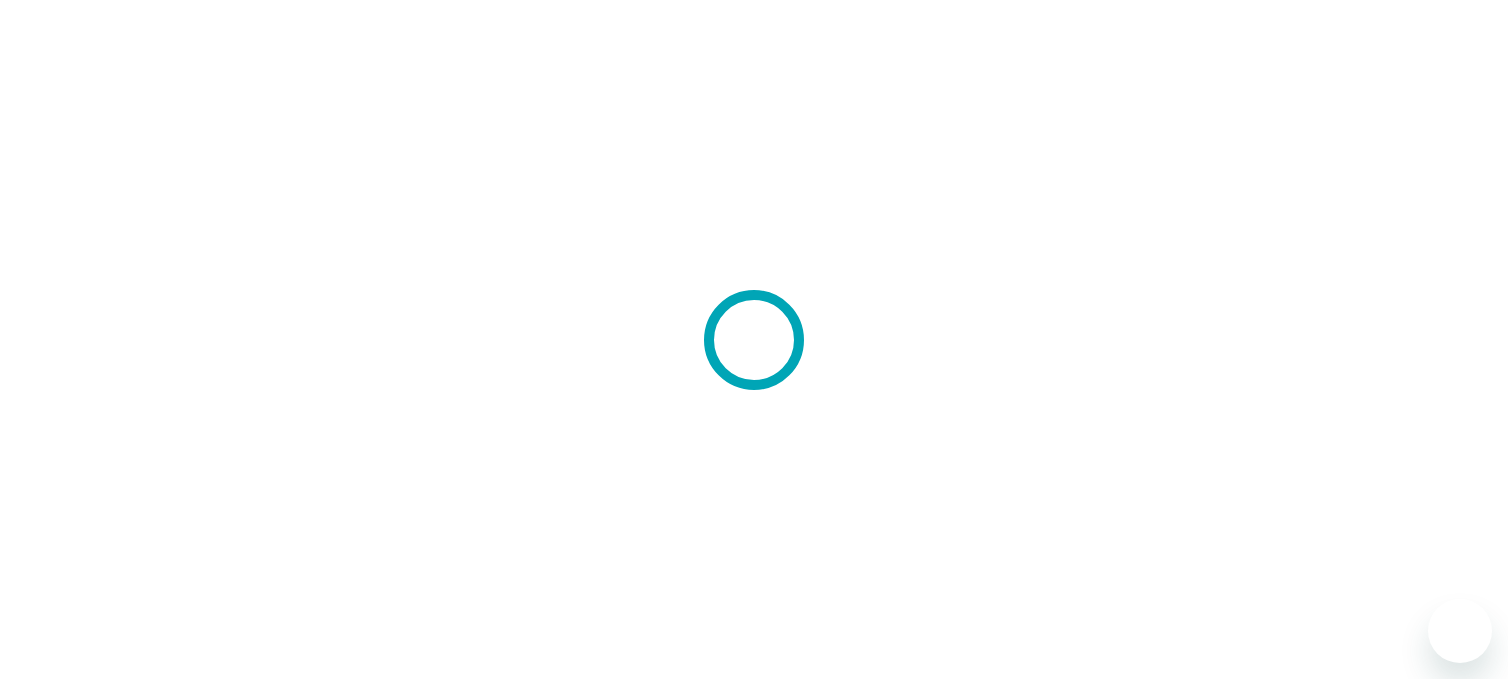 scroll, scrollTop: 0, scrollLeft: 0, axis: both 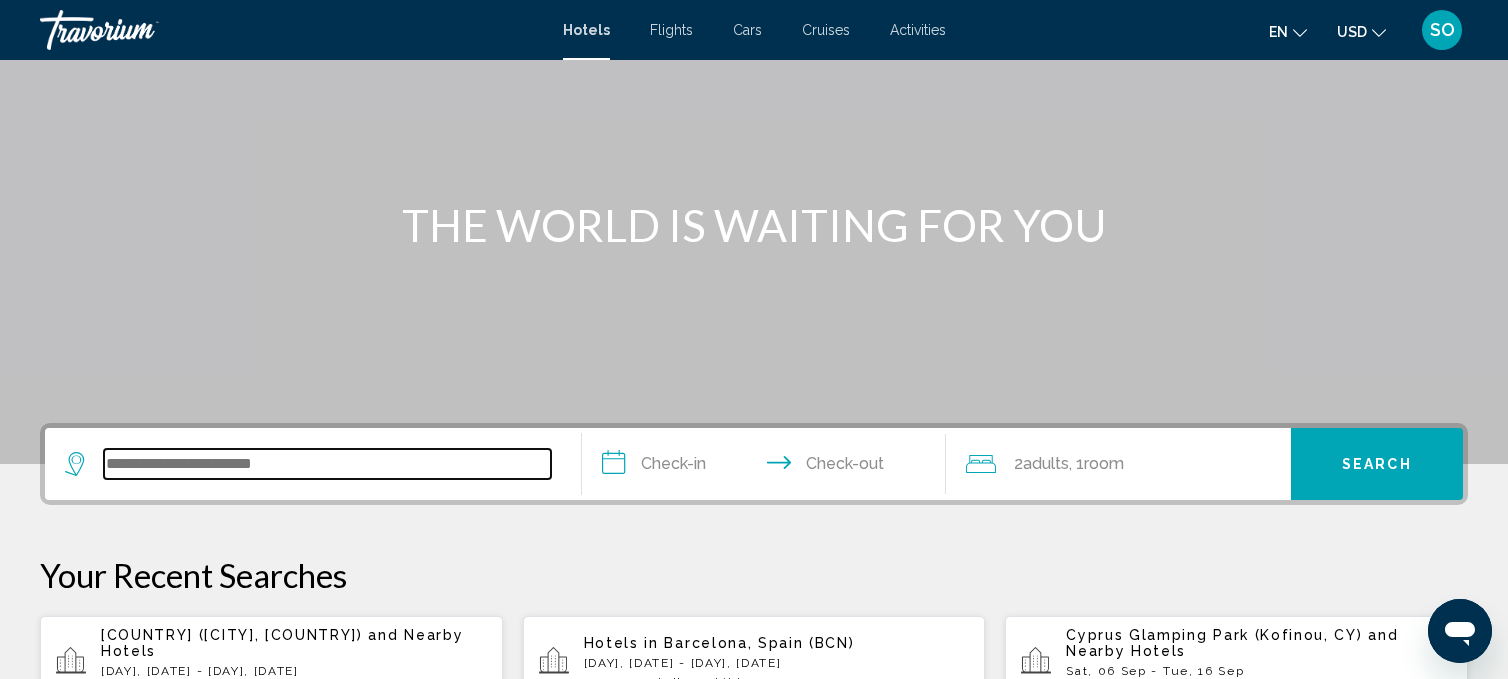 click at bounding box center [327, 464] 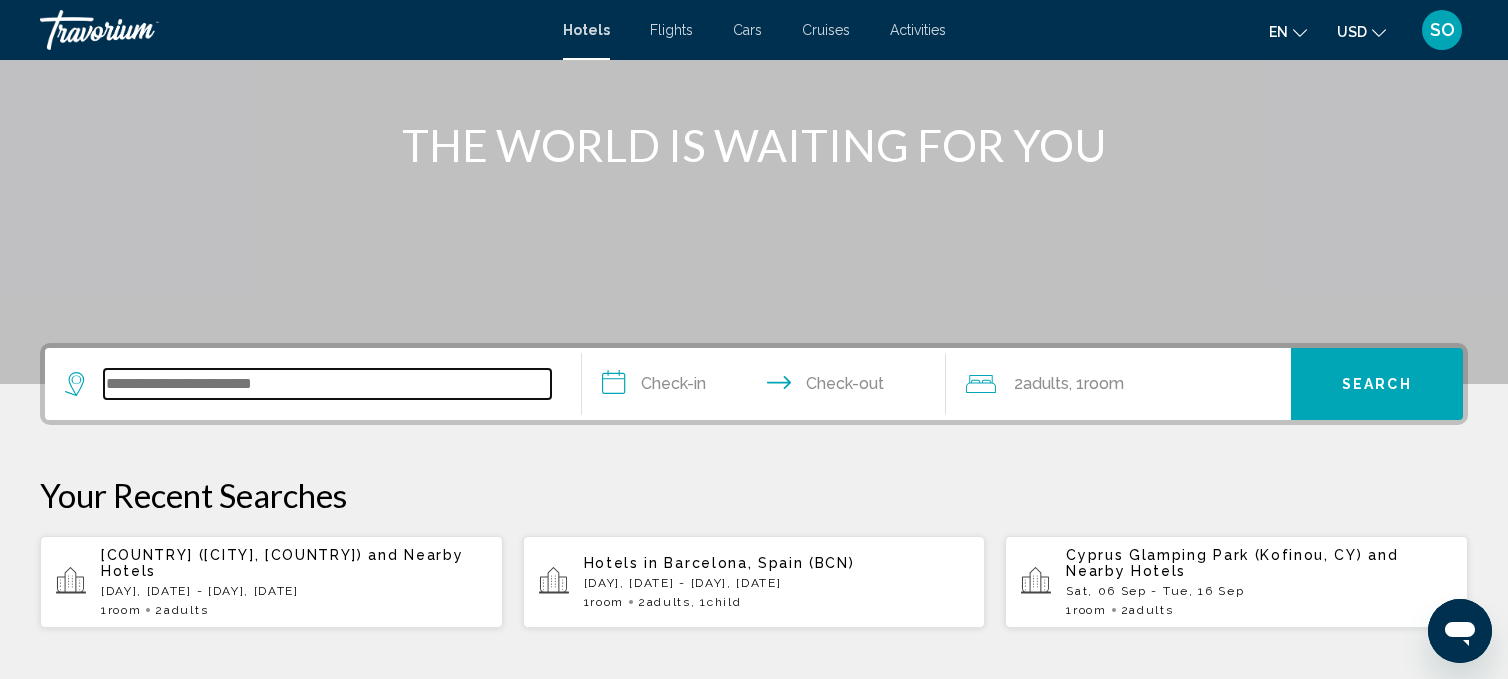 scroll, scrollTop: 493, scrollLeft: 0, axis: vertical 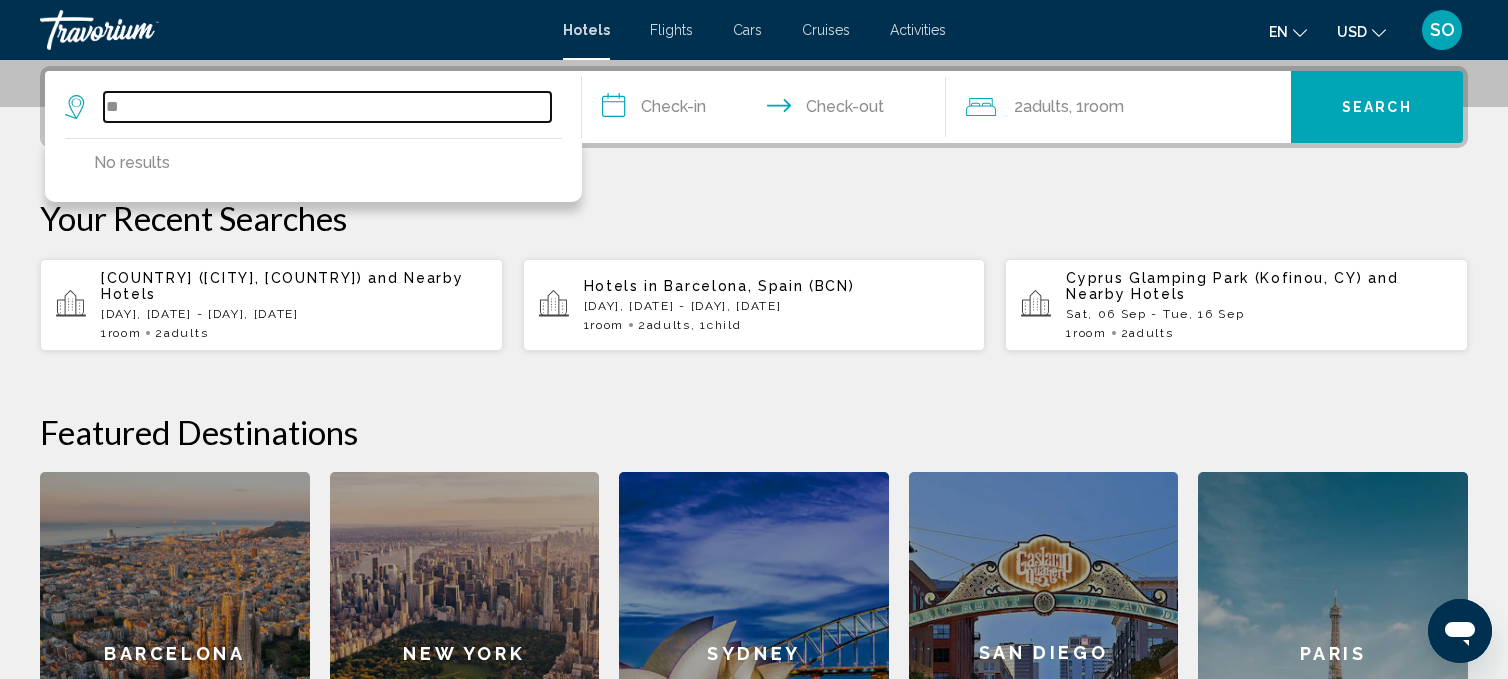 type on "*" 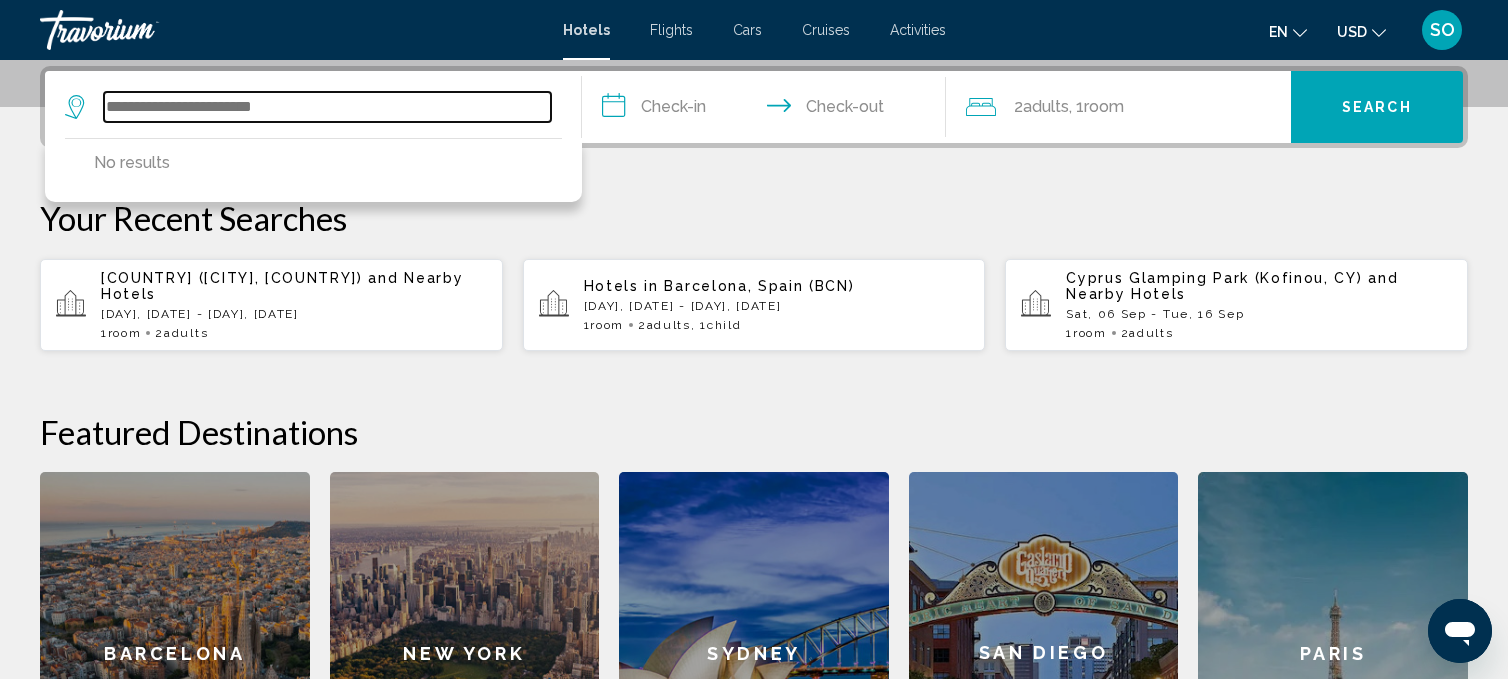 click at bounding box center (327, 107) 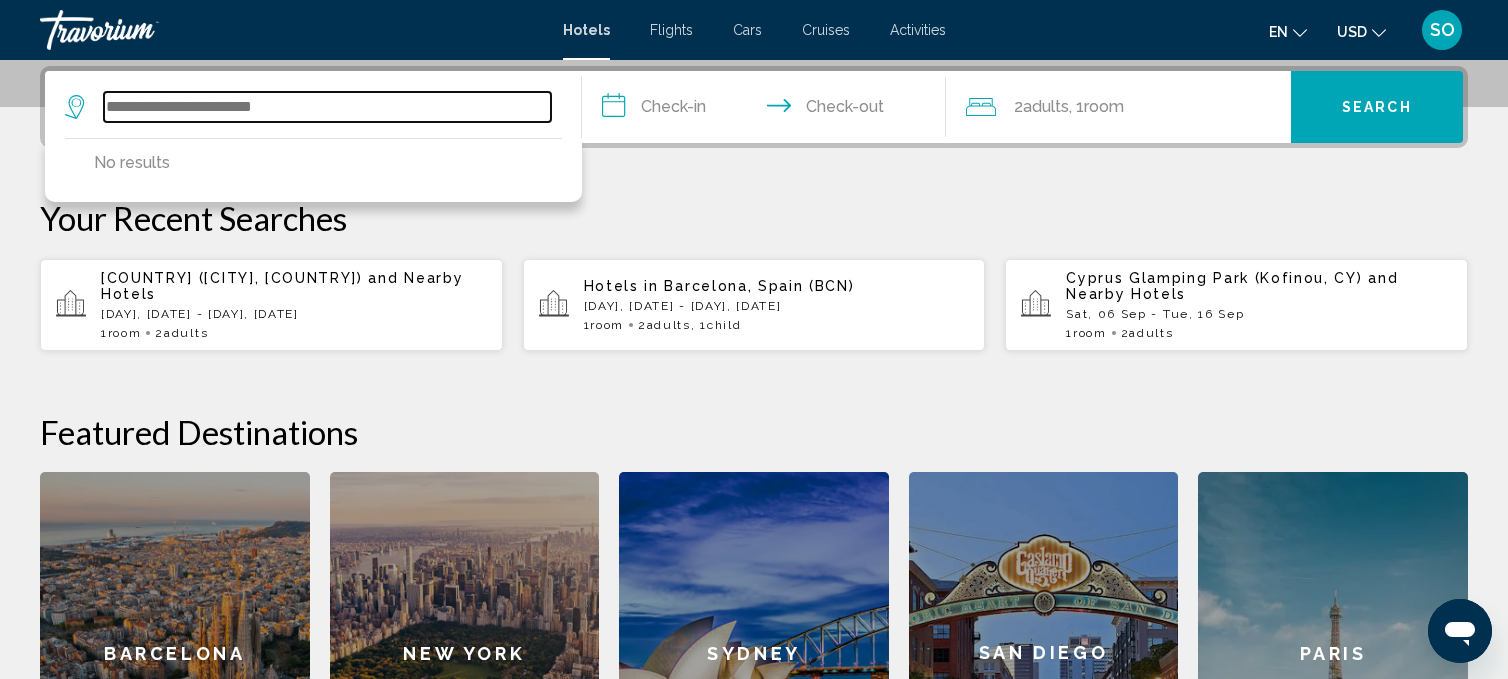 click at bounding box center [327, 107] 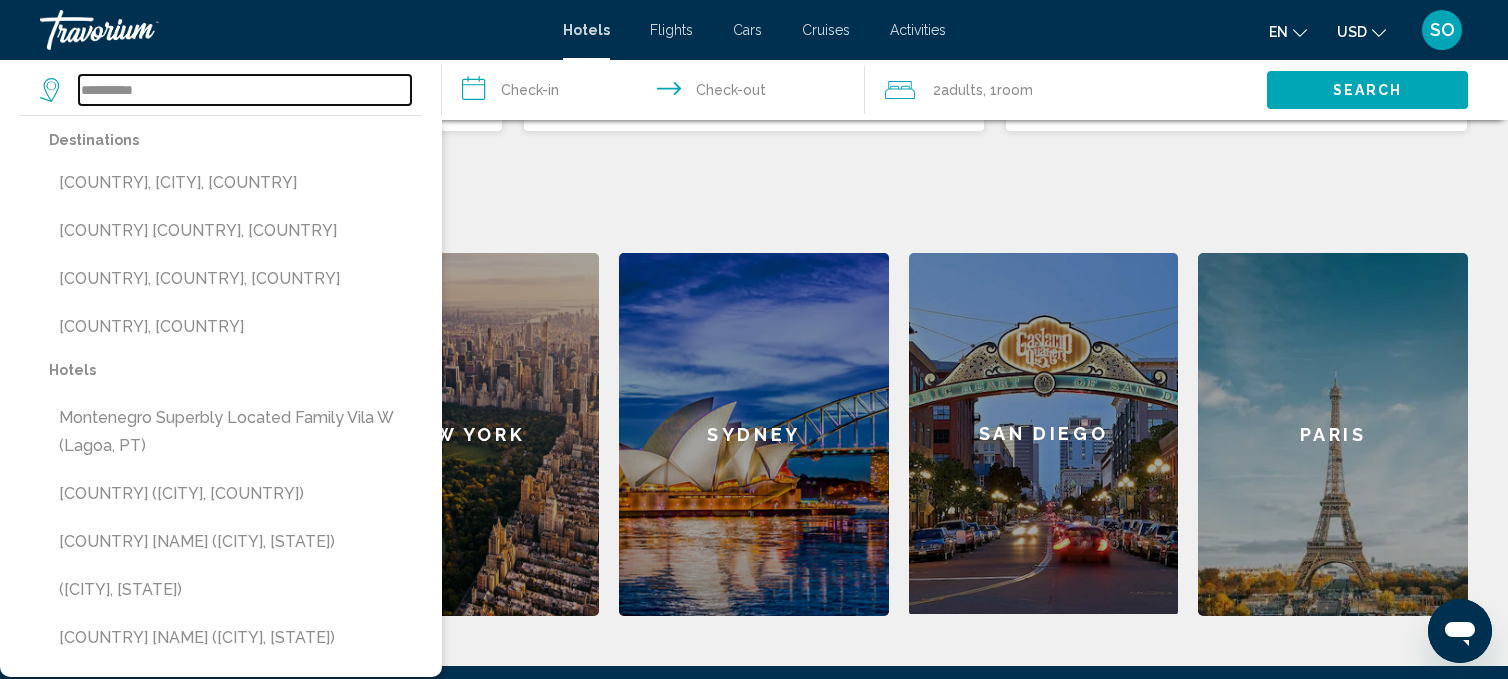 scroll, scrollTop: 730, scrollLeft: 0, axis: vertical 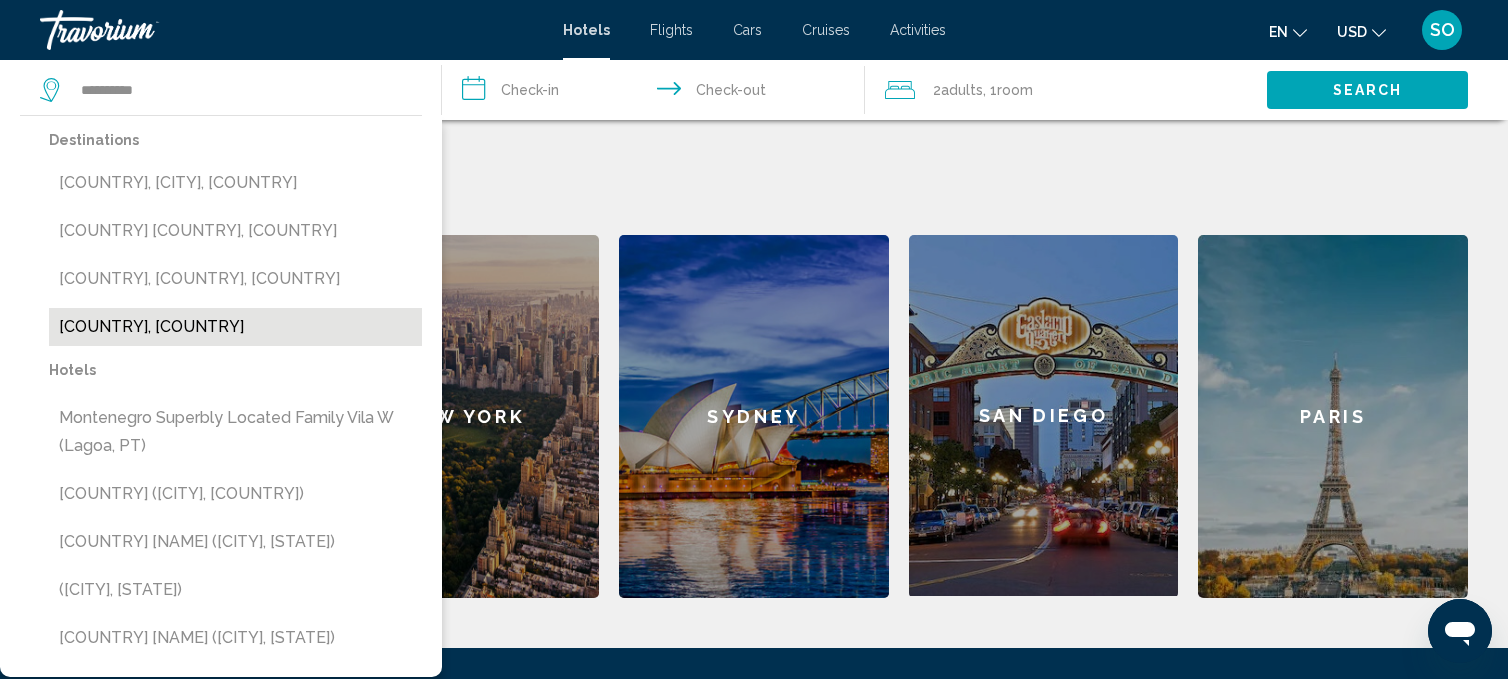 click on "[COUNTRY], [COUNTRY]" at bounding box center [235, 327] 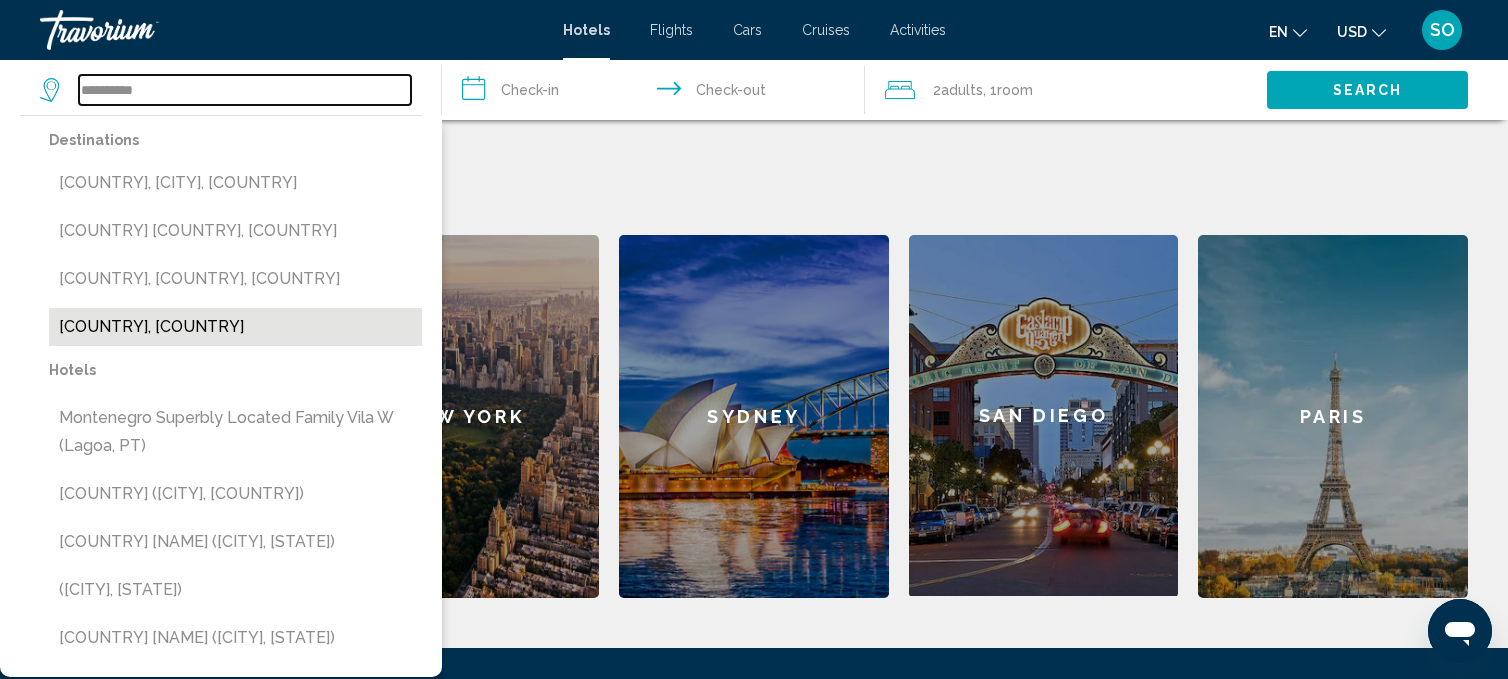 type on "**********" 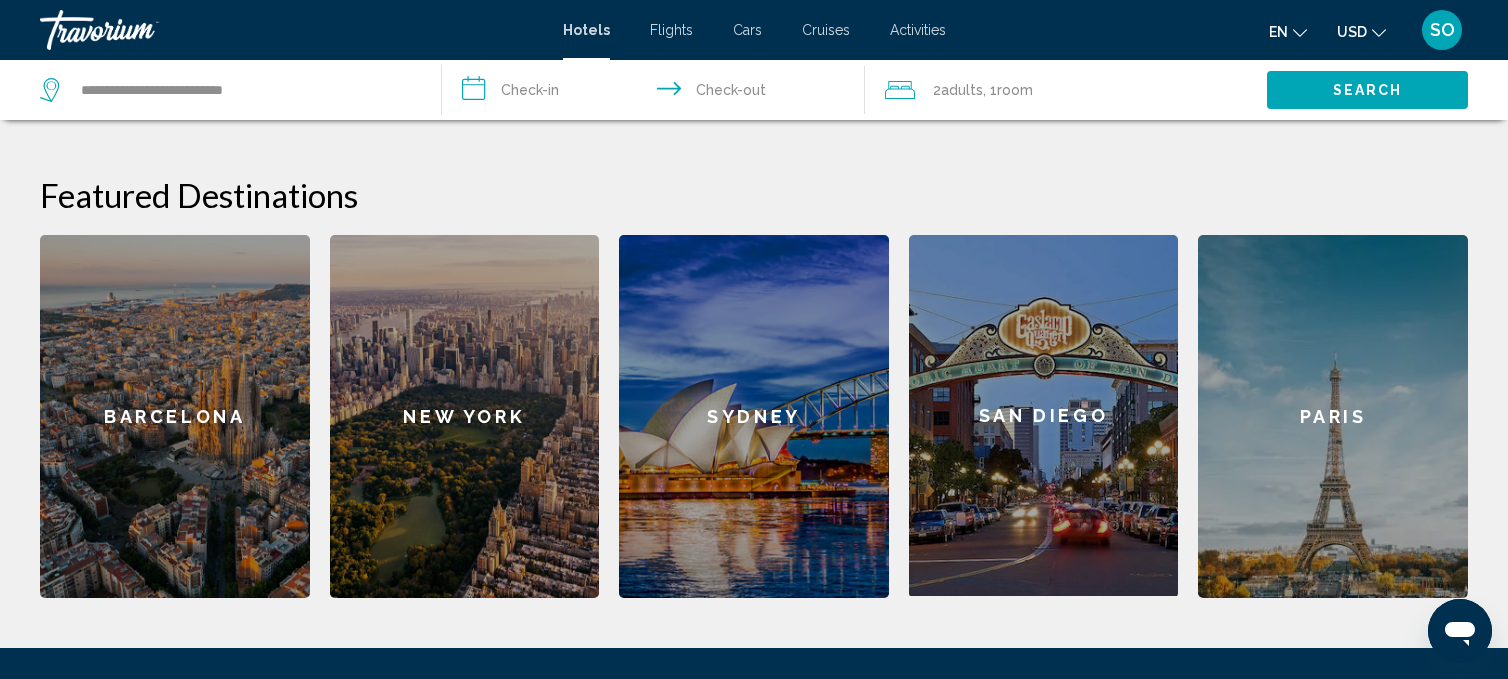 click on "**********" at bounding box center [657, 93] 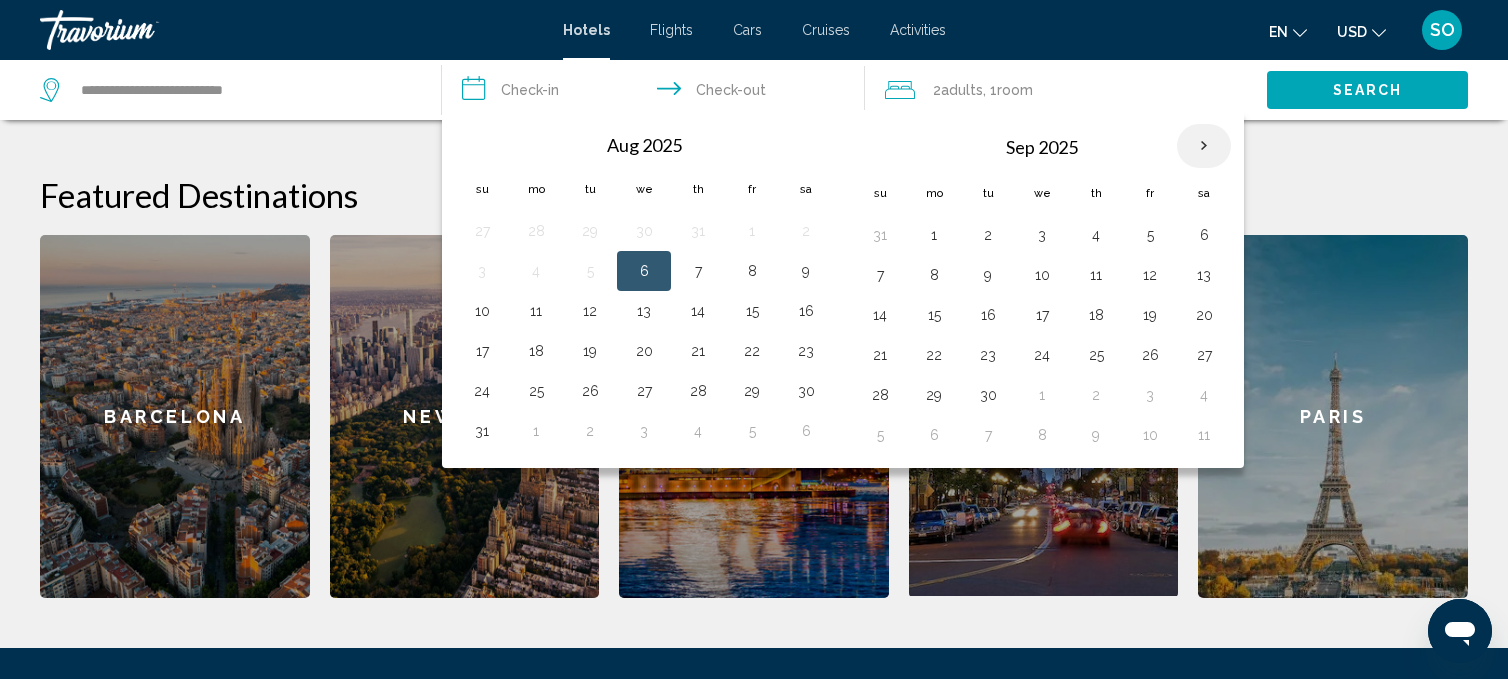 click at bounding box center (1204, 146) 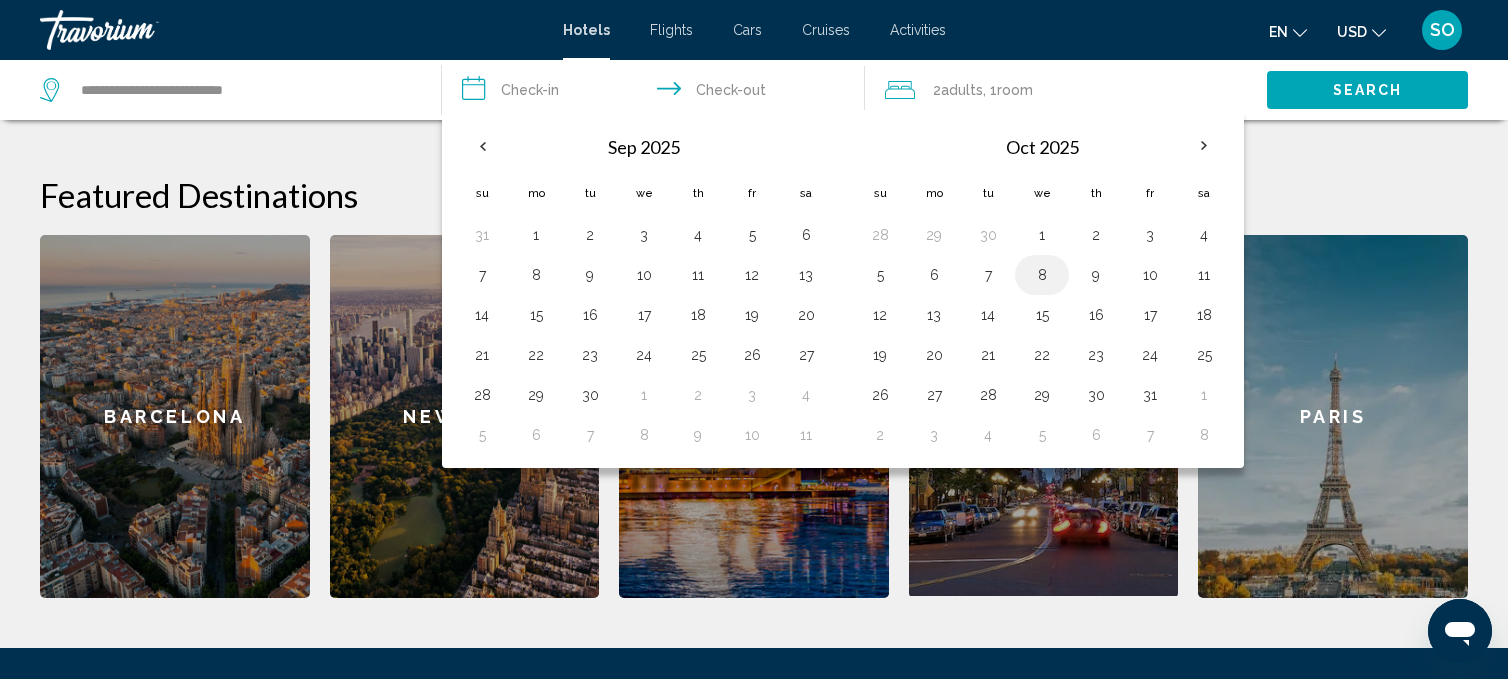 click on "8" at bounding box center (1042, 275) 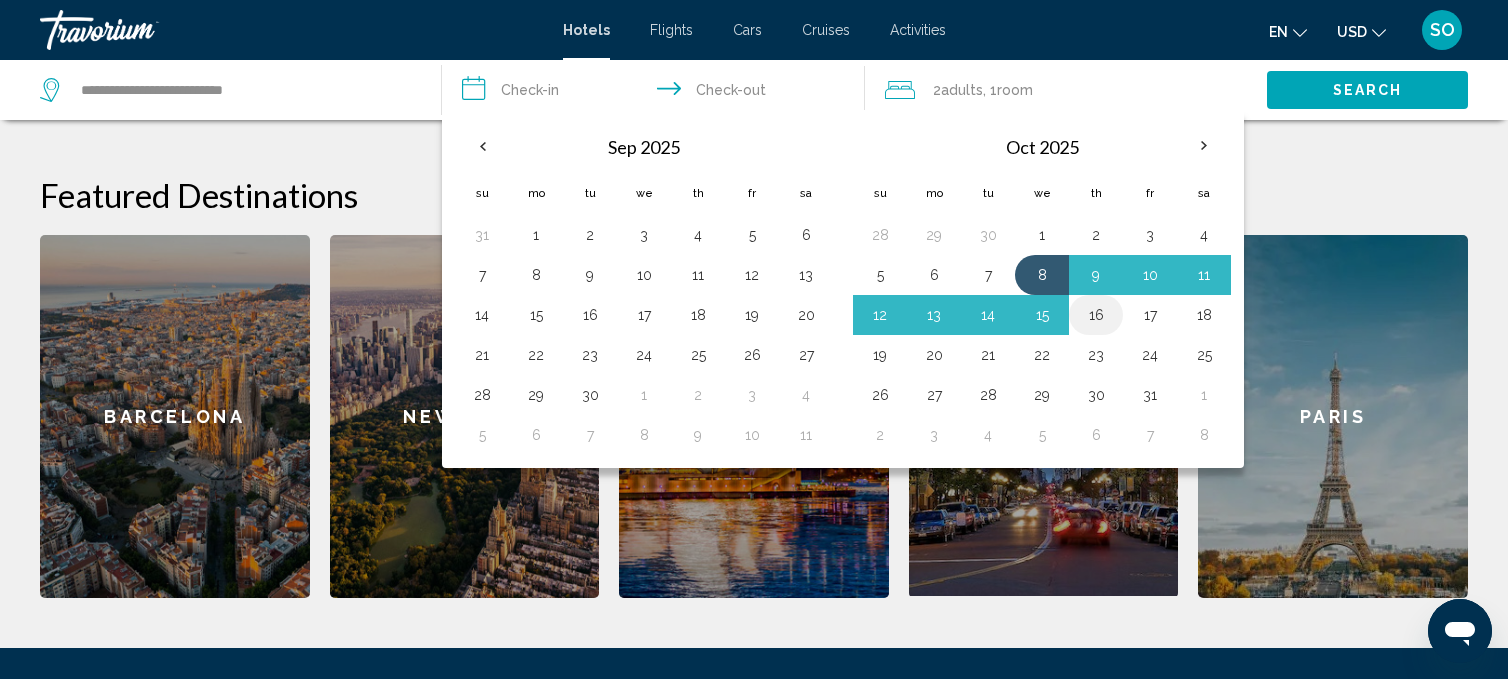 click on "16" at bounding box center (1096, 315) 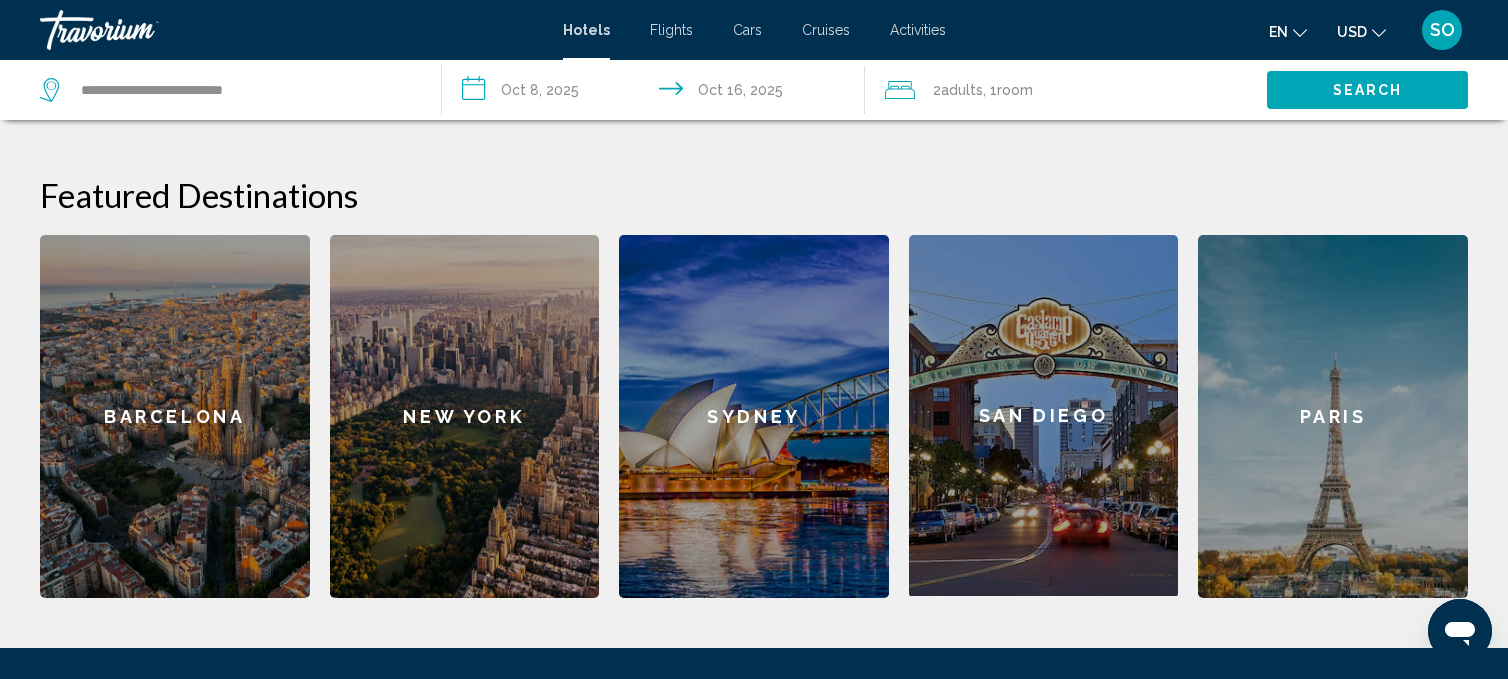 click on "Search" at bounding box center (1367, 89) 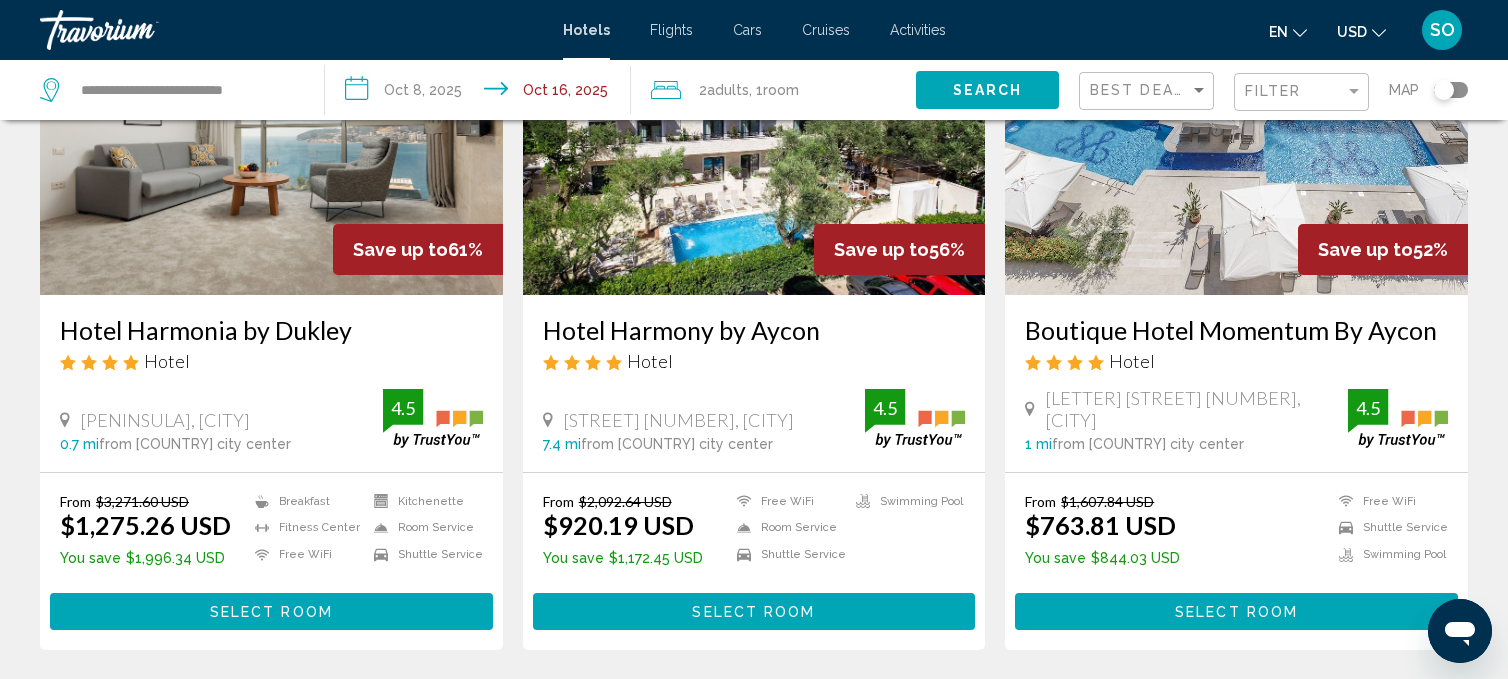 scroll, scrollTop: 0, scrollLeft: 0, axis: both 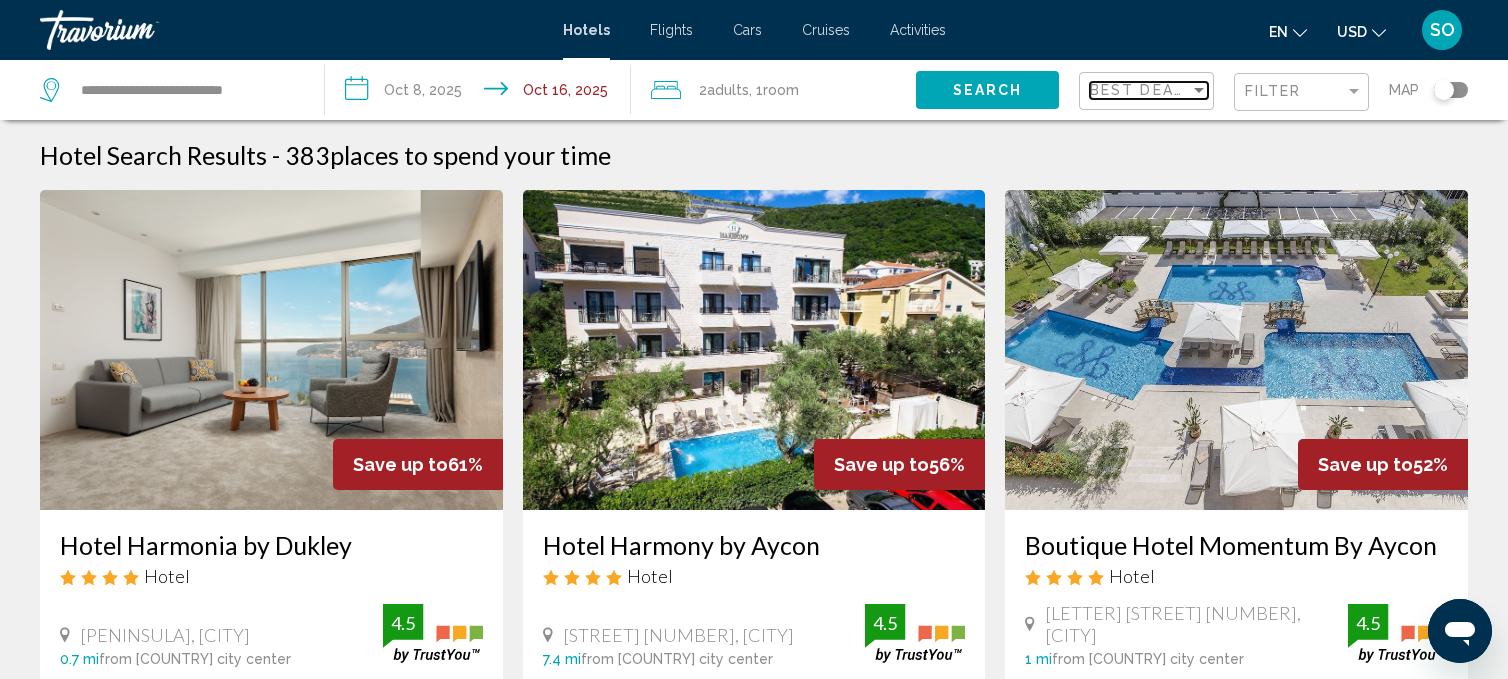 click at bounding box center [1199, 90] 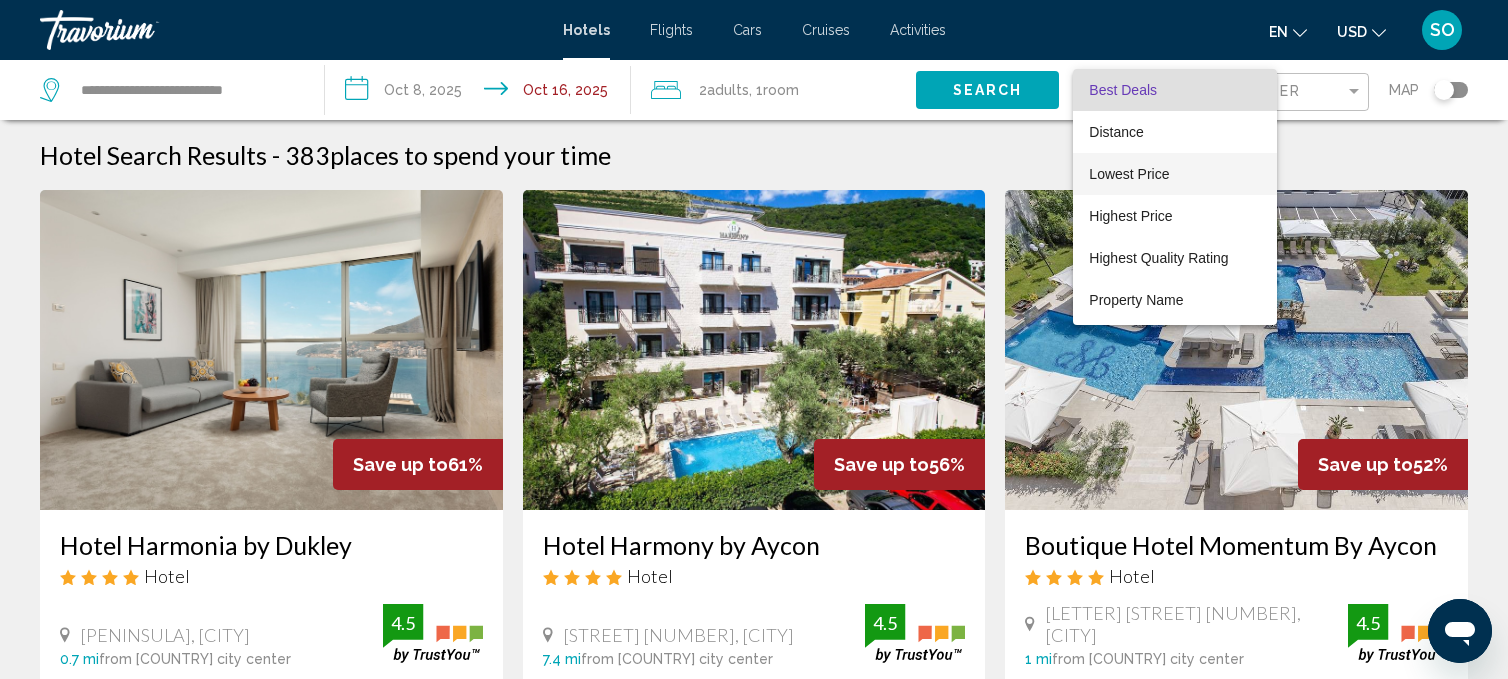 click on "Lowest Price" at bounding box center (1129, 174) 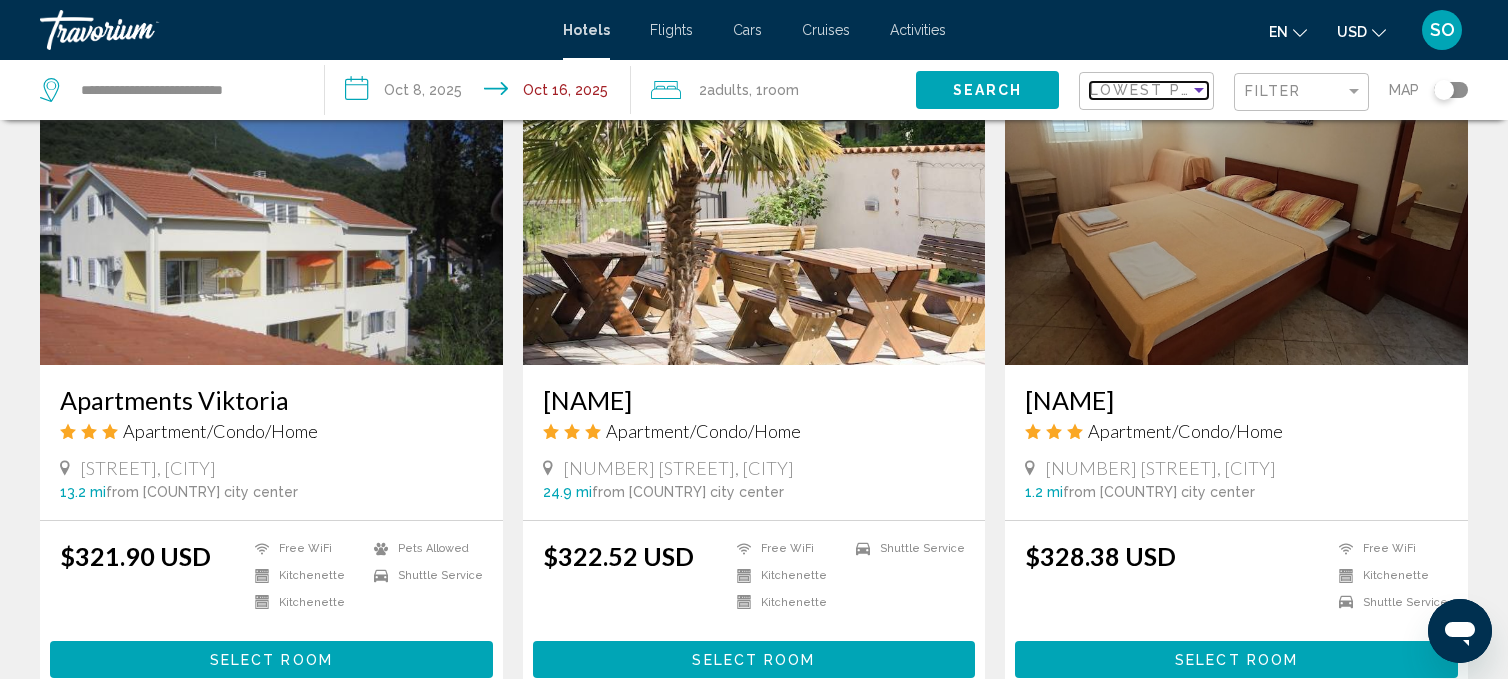 scroll, scrollTop: 1574, scrollLeft: 0, axis: vertical 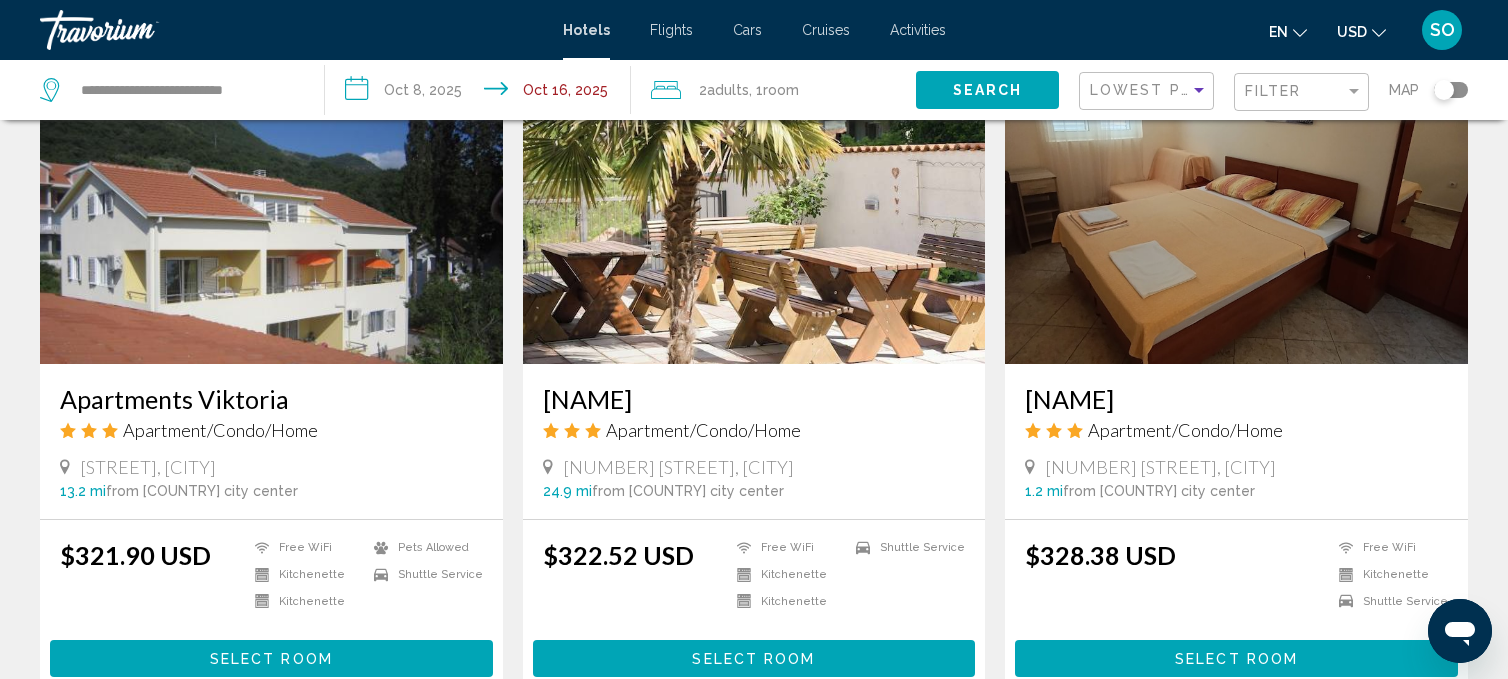 click on "Select Room" at bounding box center (271, 659) 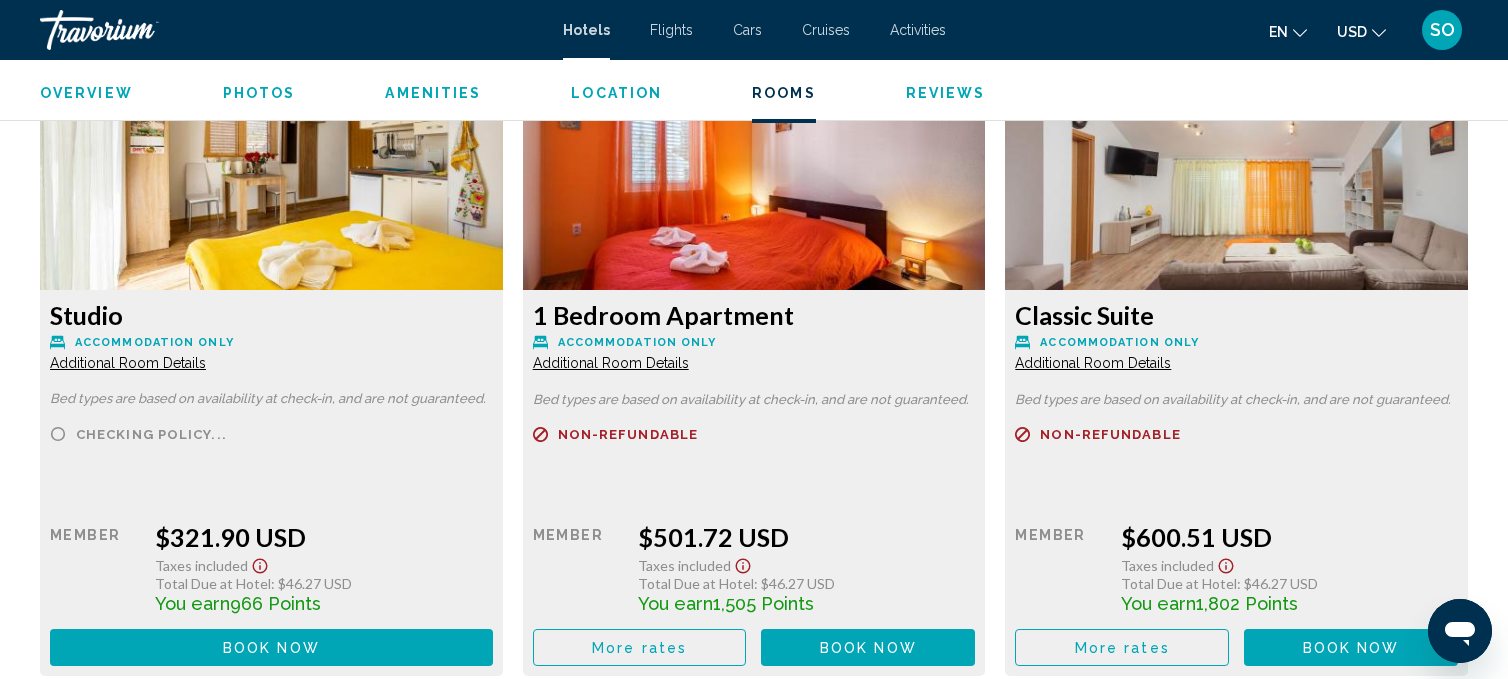 scroll, scrollTop: 2754, scrollLeft: 0, axis: vertical 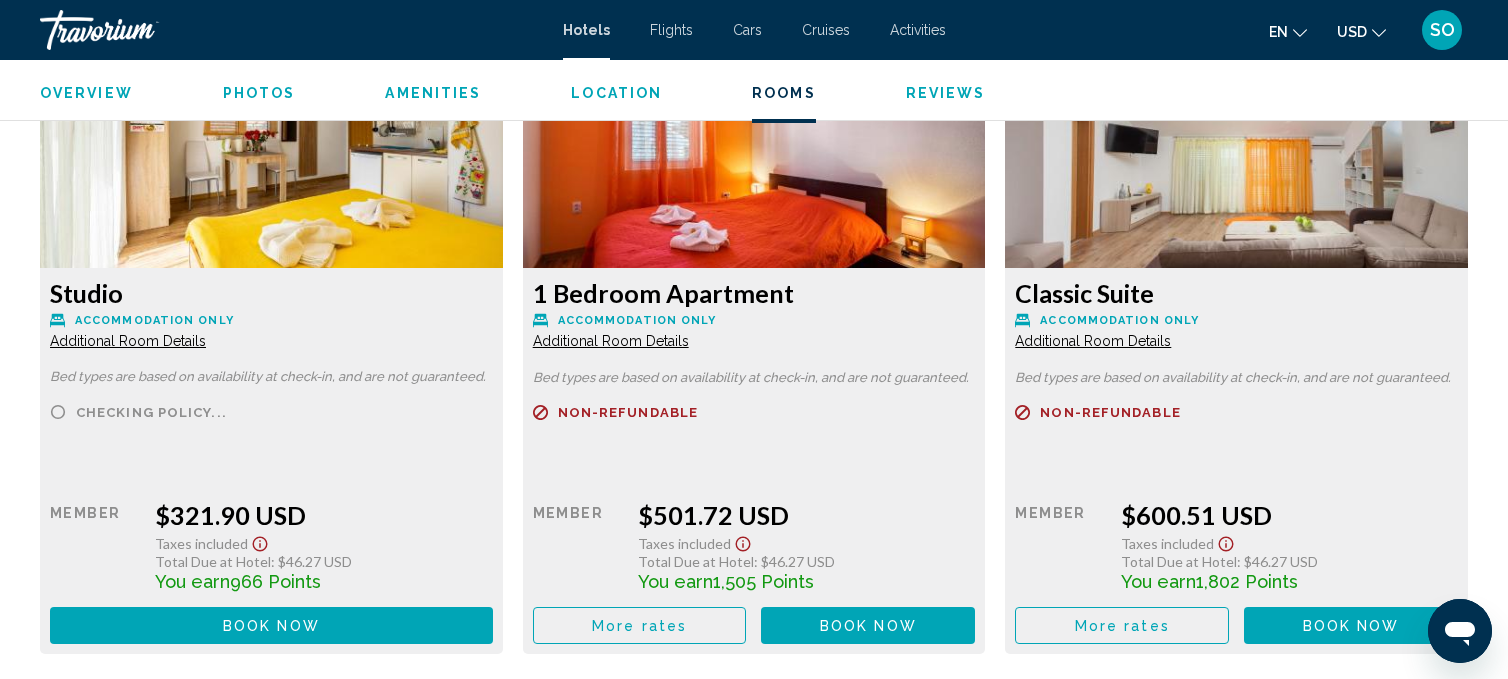 click on "Book now" at bounding box center (271, 626) 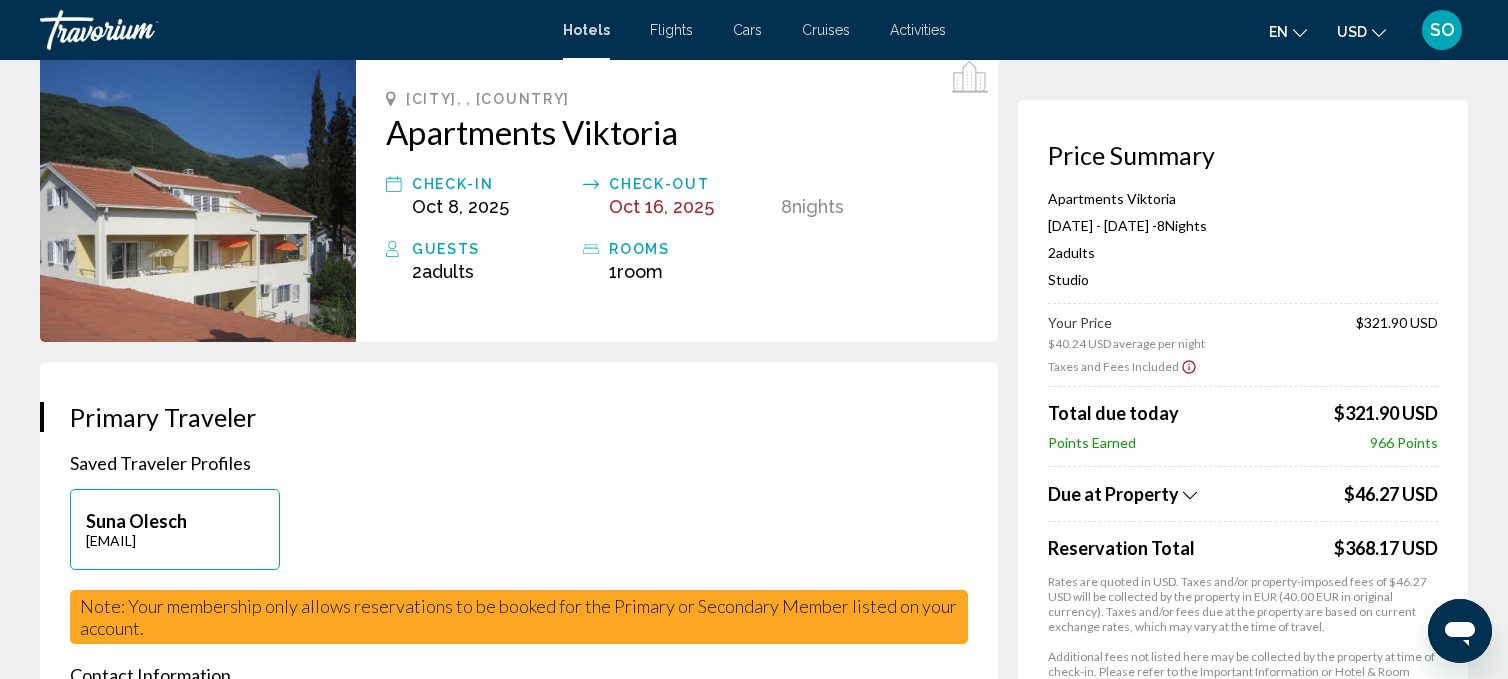 scroll, scrollTop: 0, scrollLeft: 0, axis: both 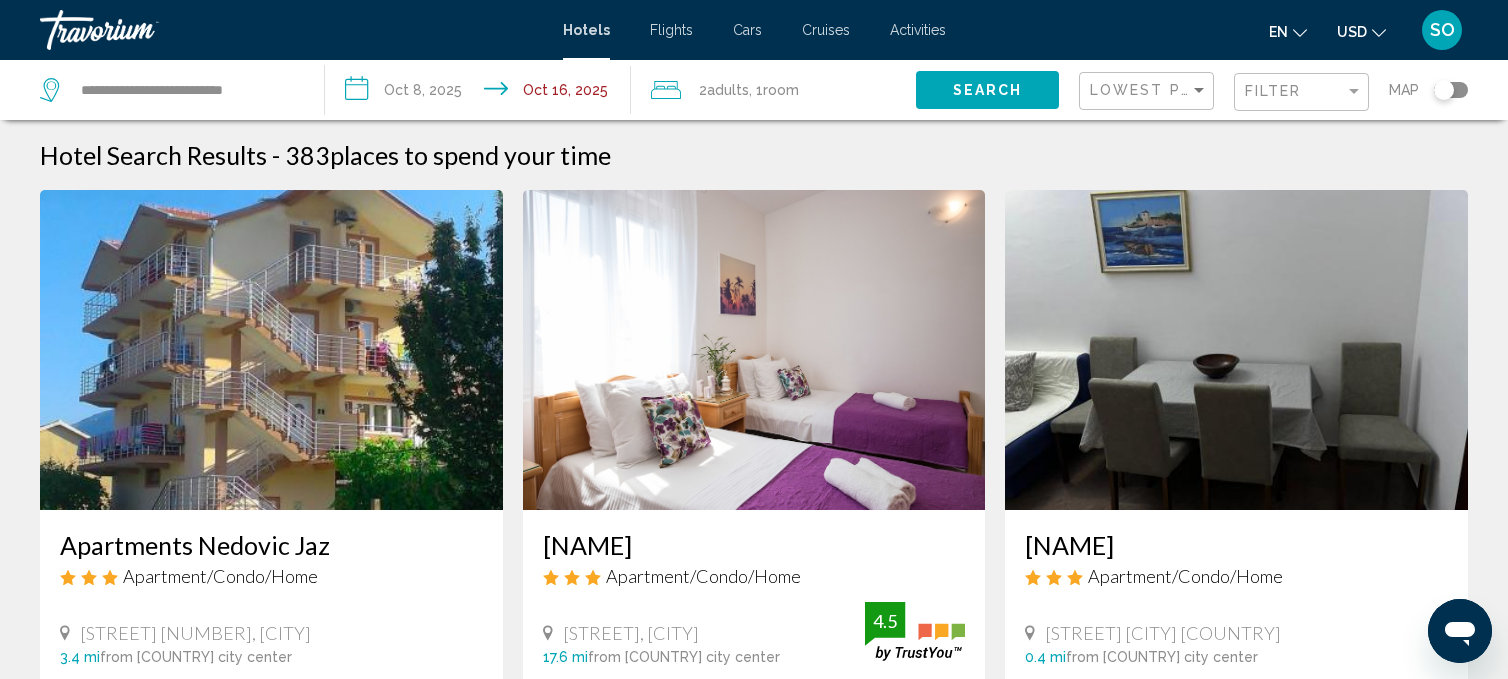 click on "**********" at bounding box center [481, 93] 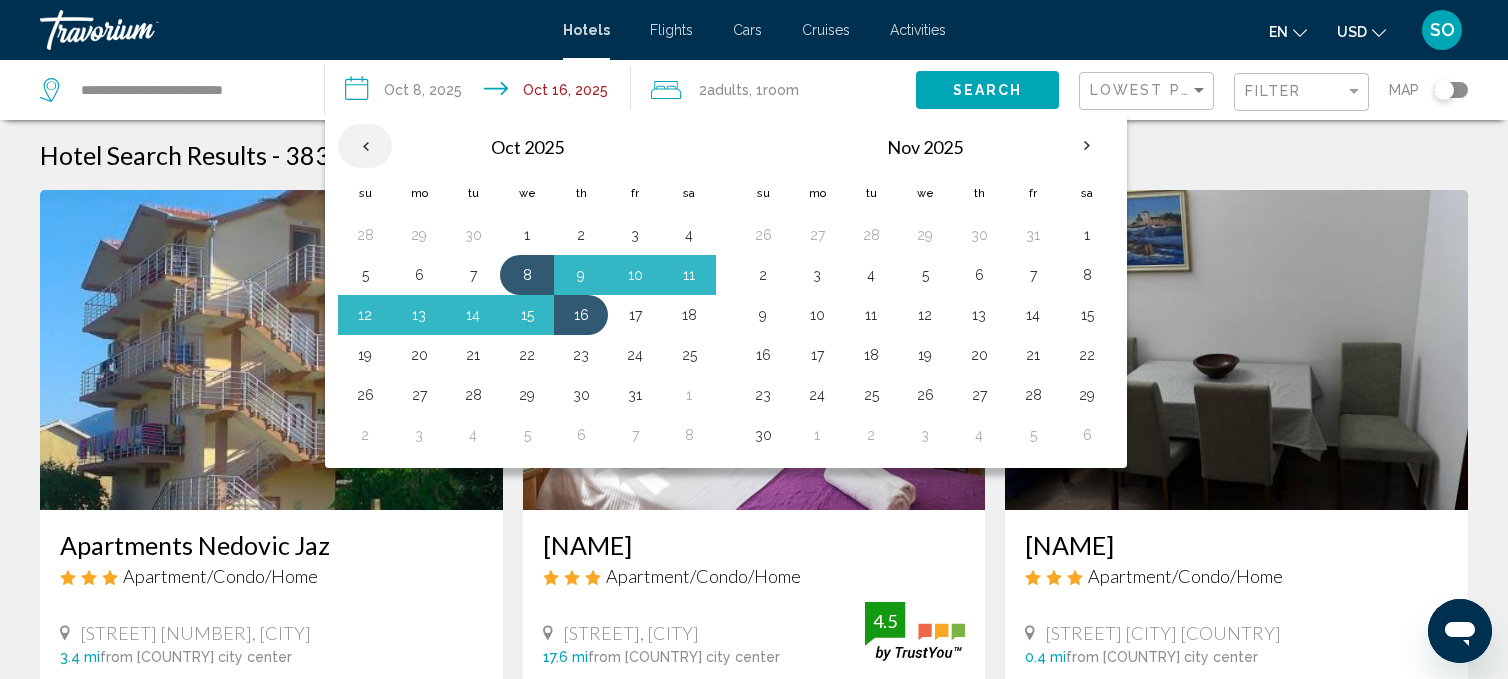 click at bounding box center [365, 146] 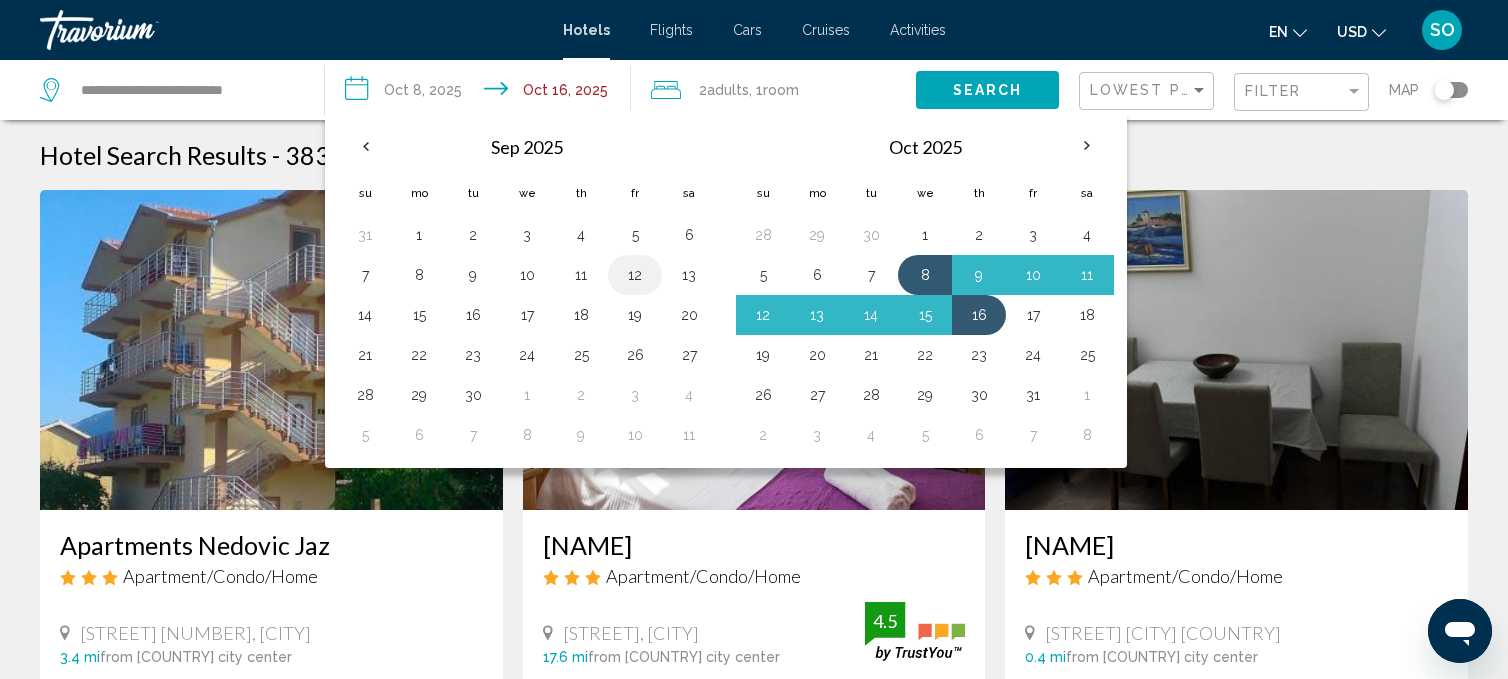 click on "12" at bounding box center [635, 275] 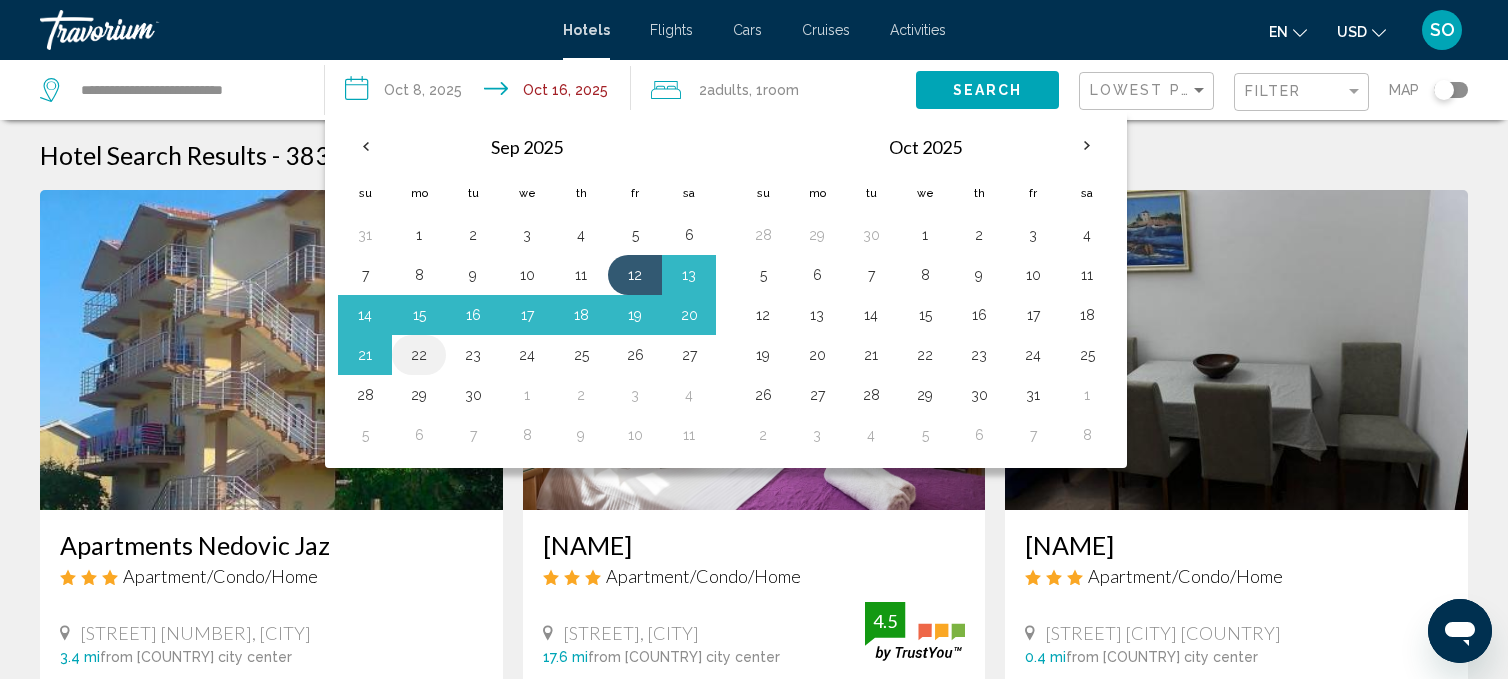 click on "22" at bounding box center [419, 355] 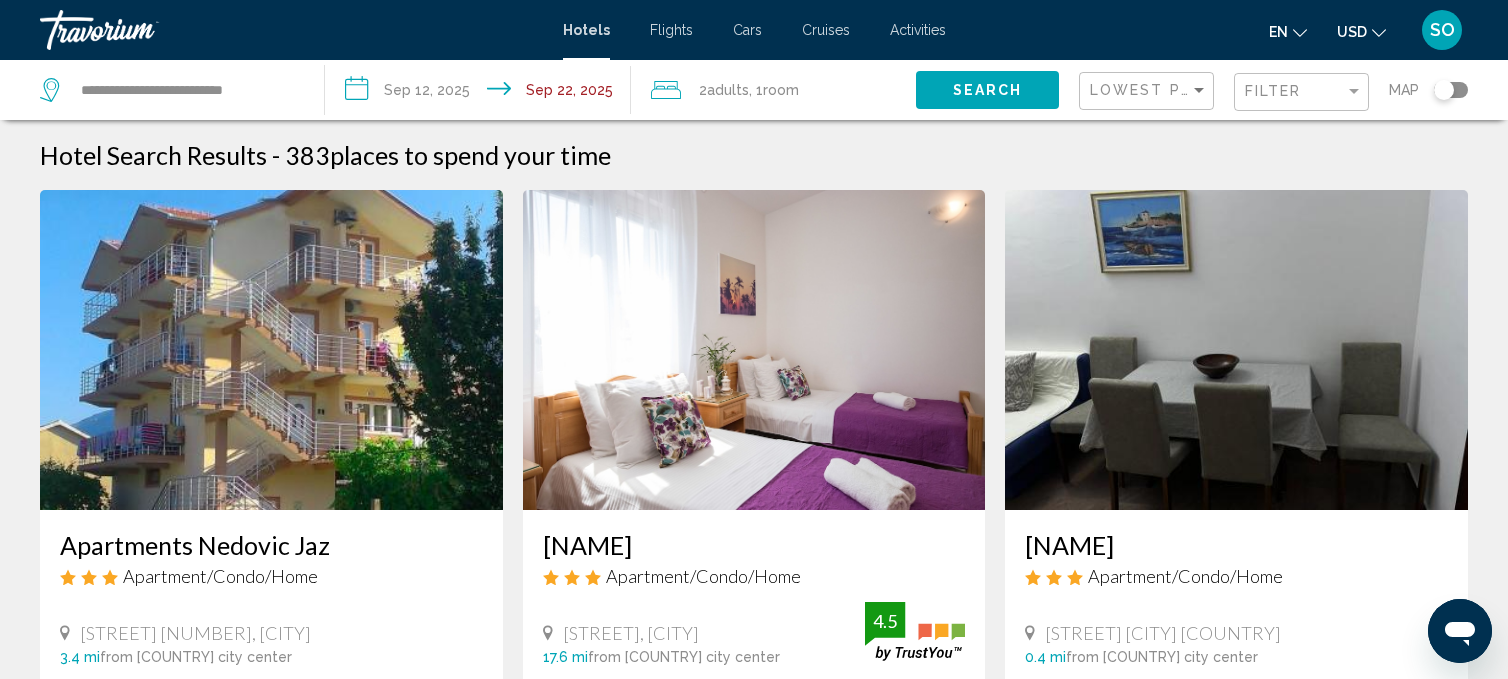 click on "Search" 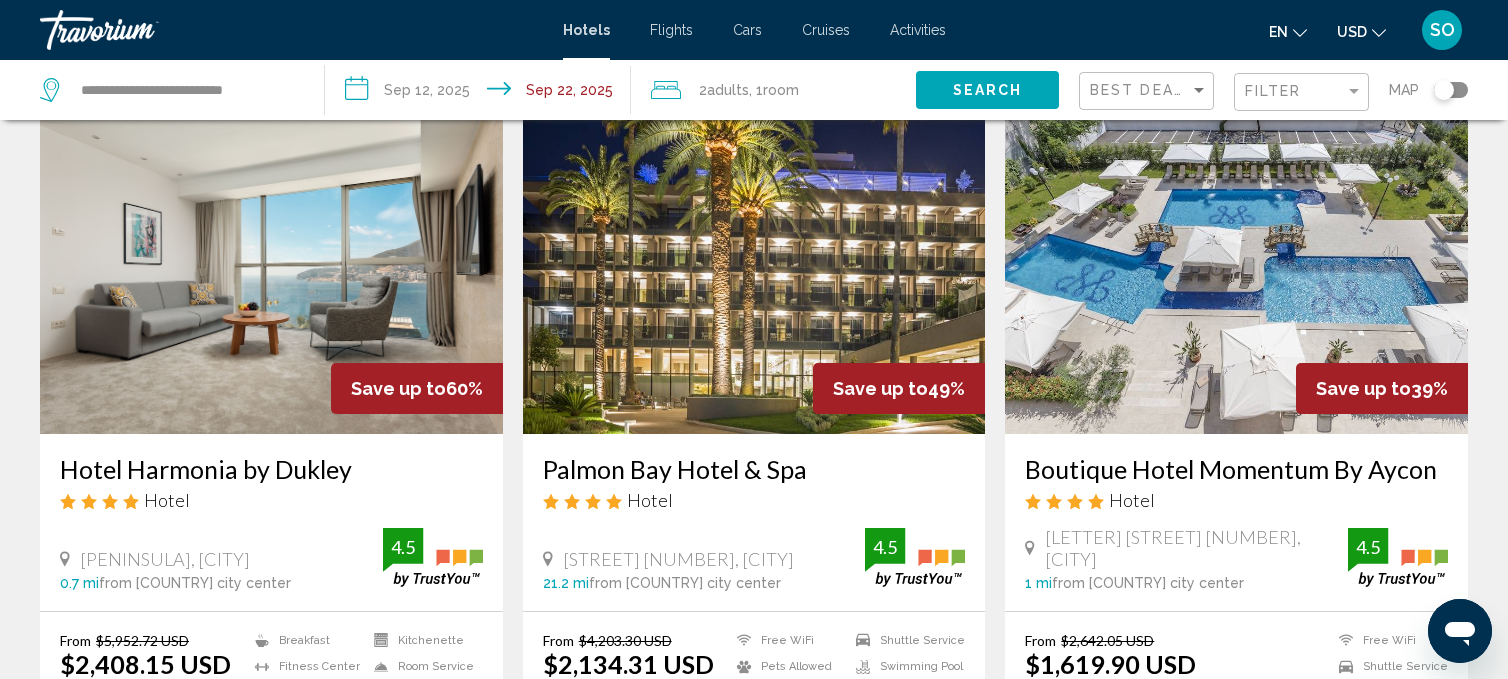 scroll, scrollTop: 0, scrollLeft: 0, axis: both 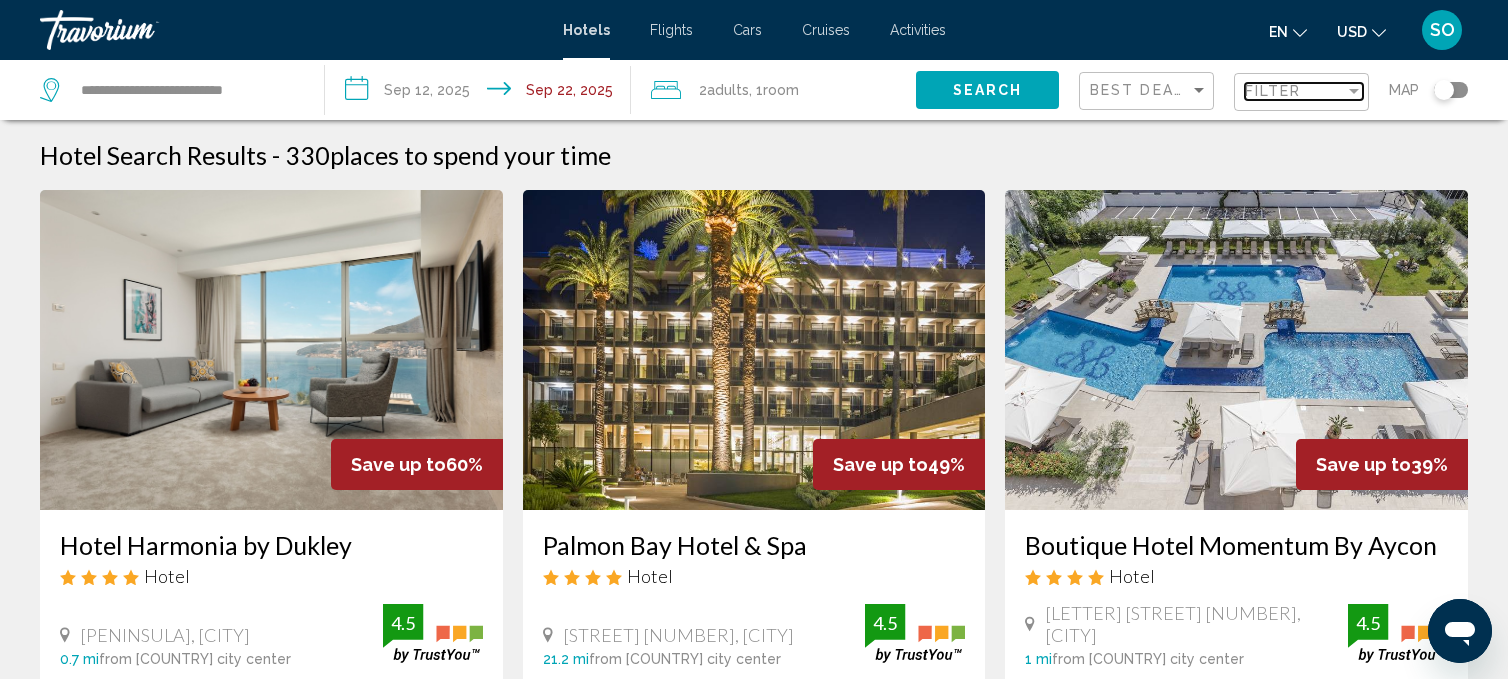 click at bounding box center [1354, 91] 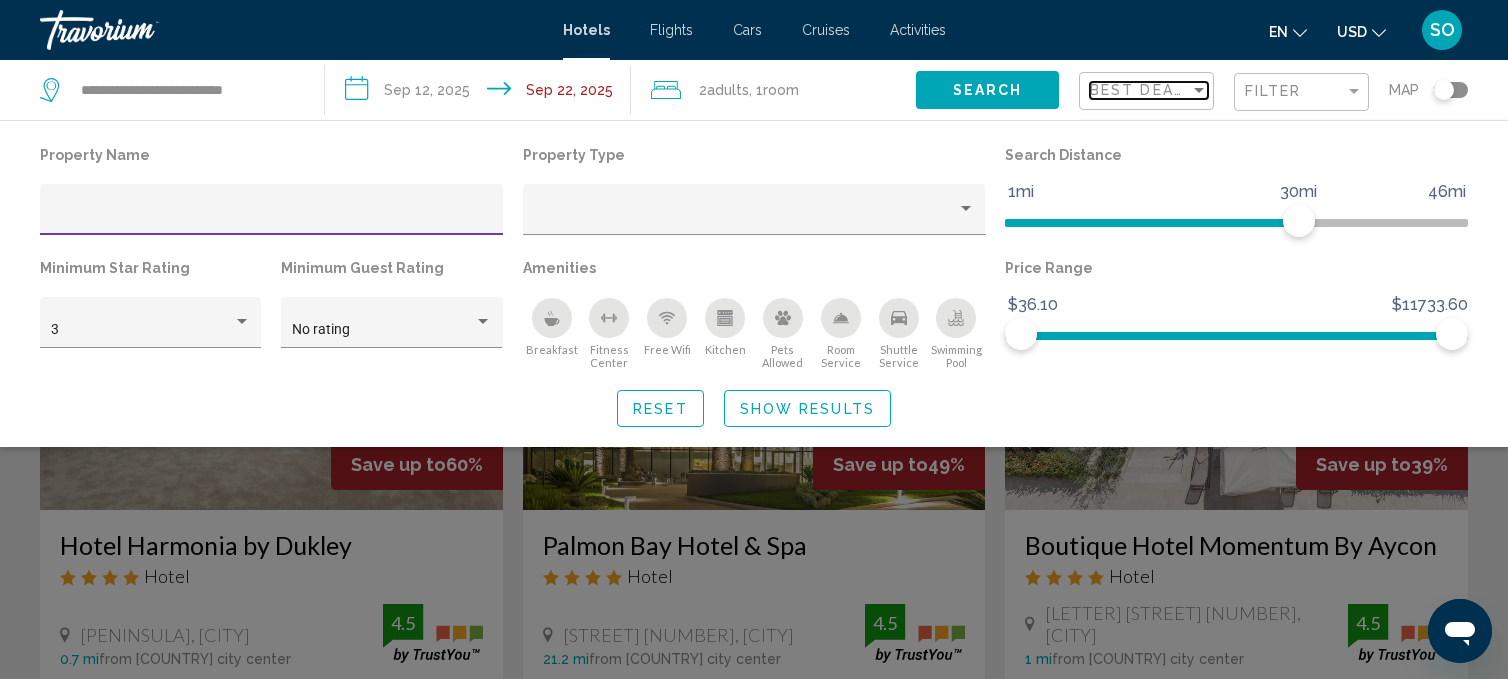 click at bounding box center (1199, 90) 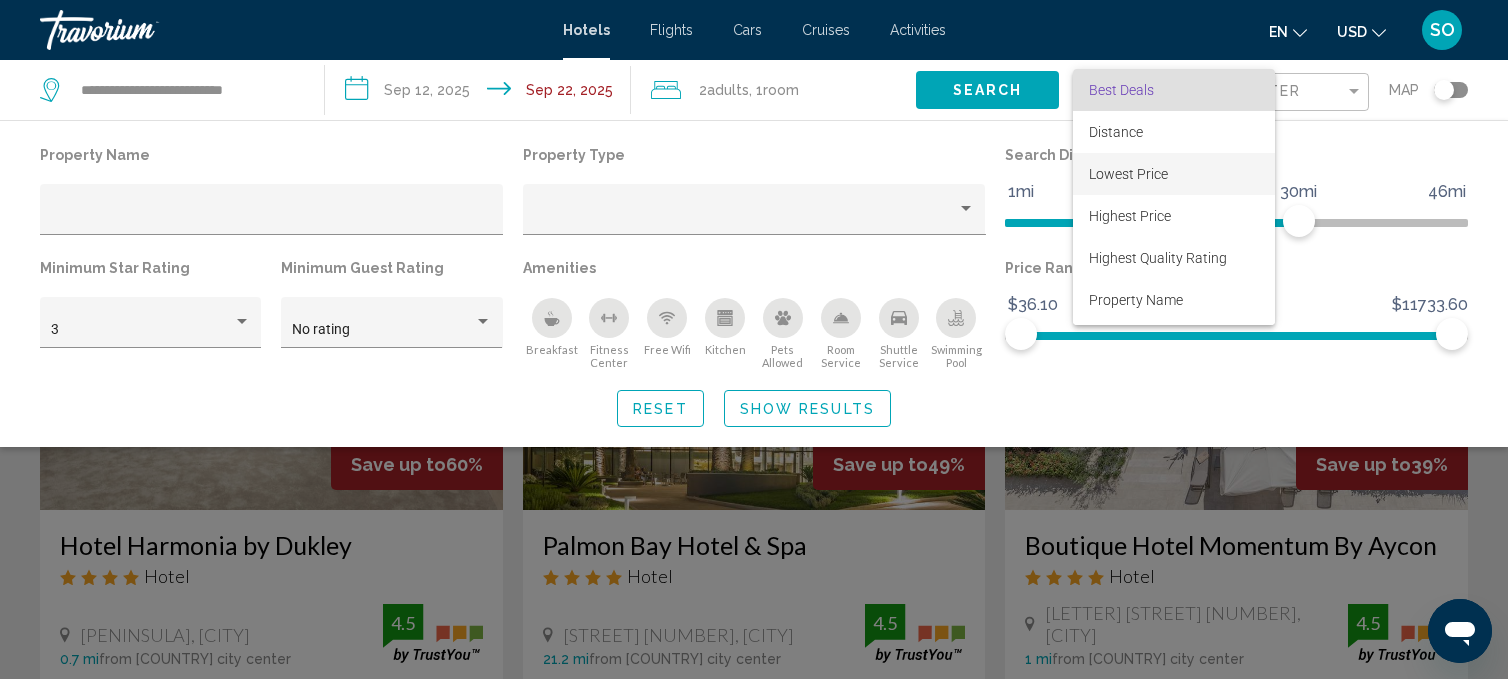click on "Lowest Price" at bounding box center [1128, 174] 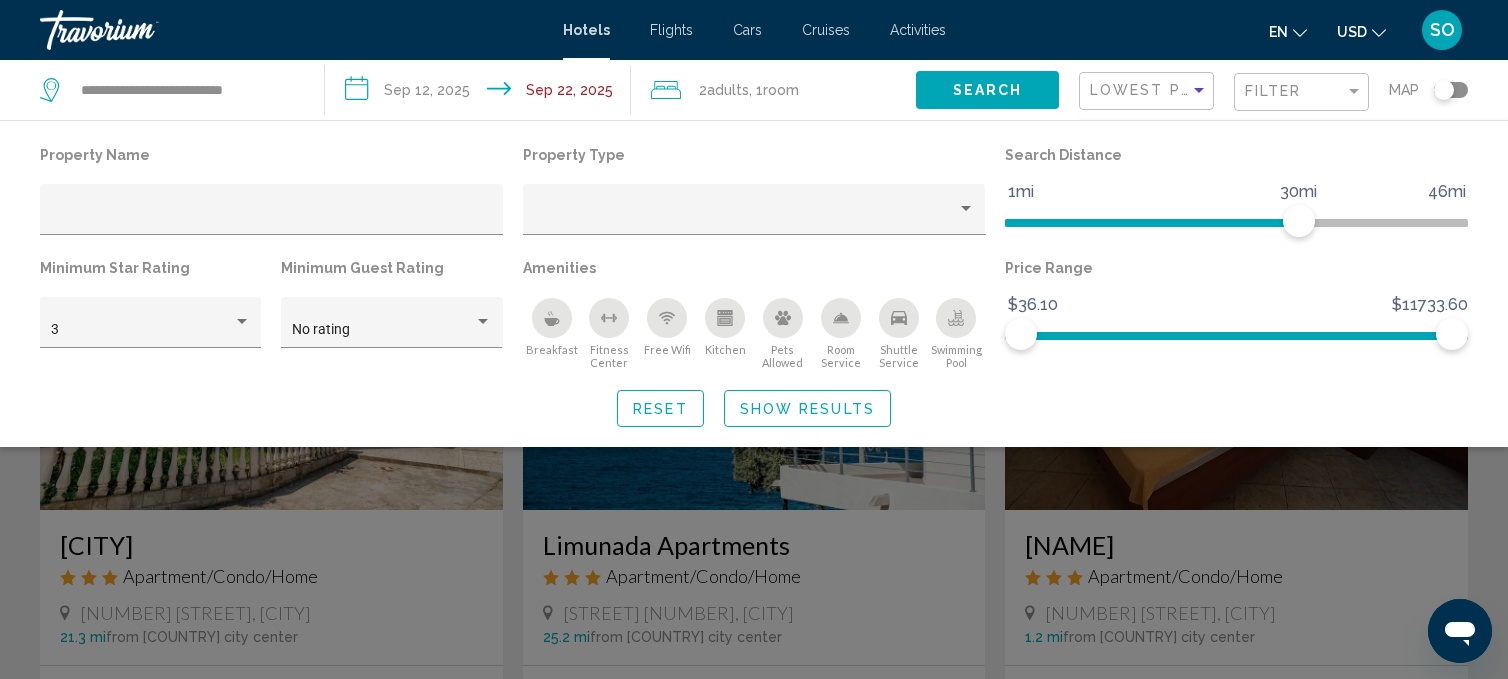 click 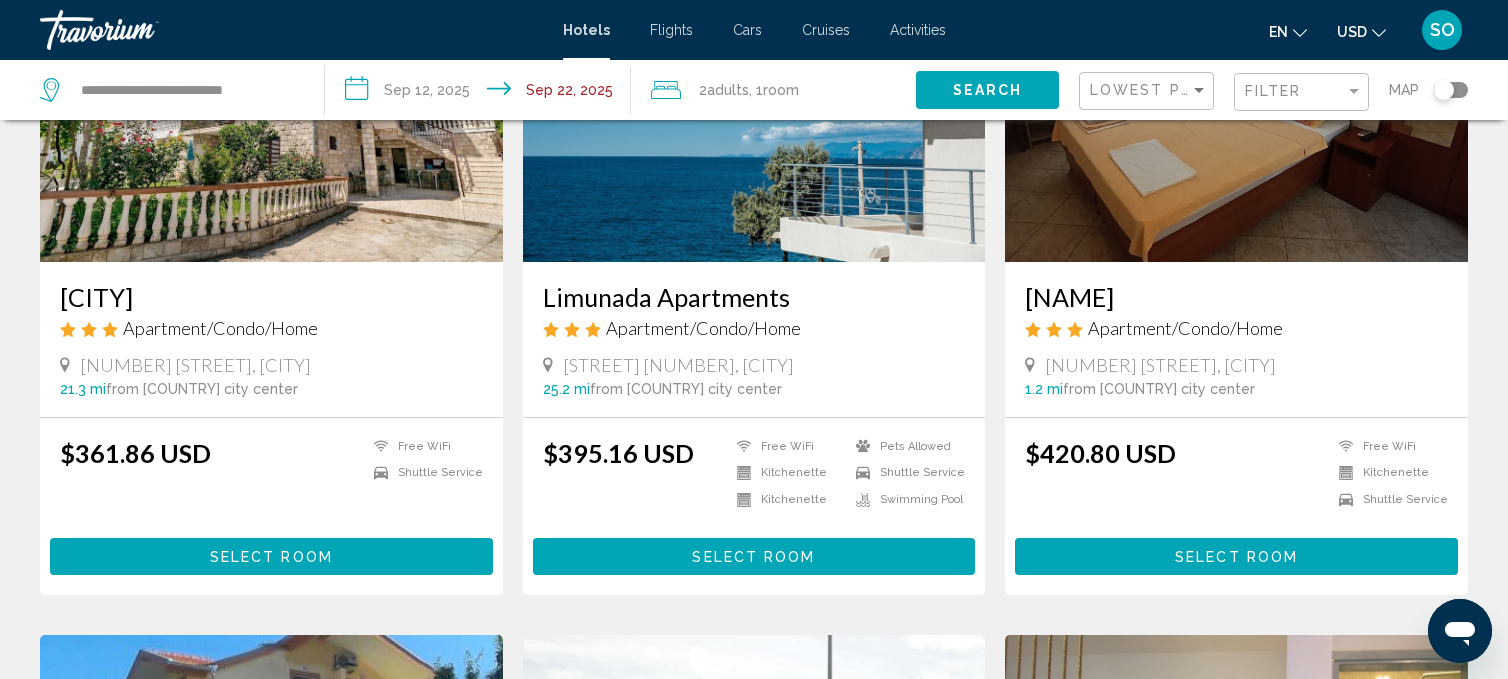 scroll, scrollTop: 257, scrollLeft: 0, axis: vertical 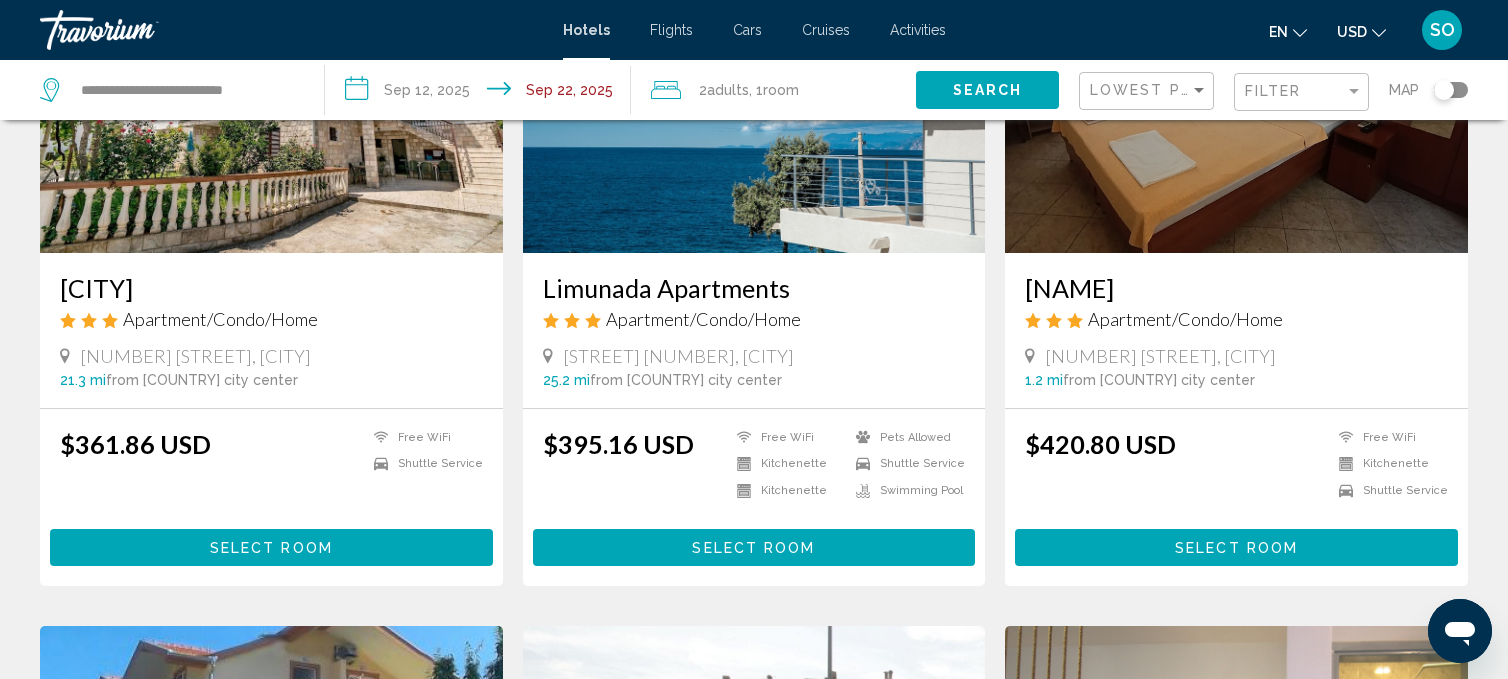 click on "Select Room" at bounding box center [754, 547] 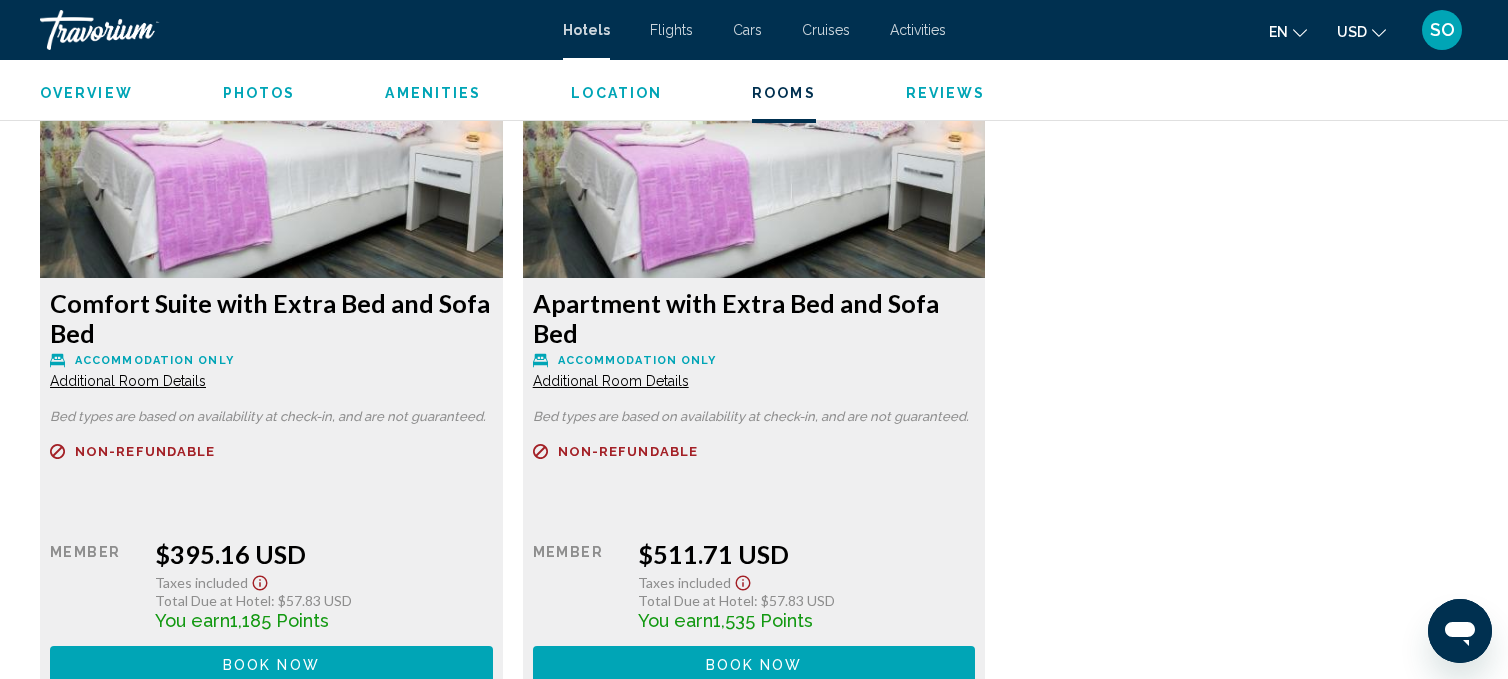 scroll, scrollTop: 2804, scrollLeft: 0, axis: vertical 